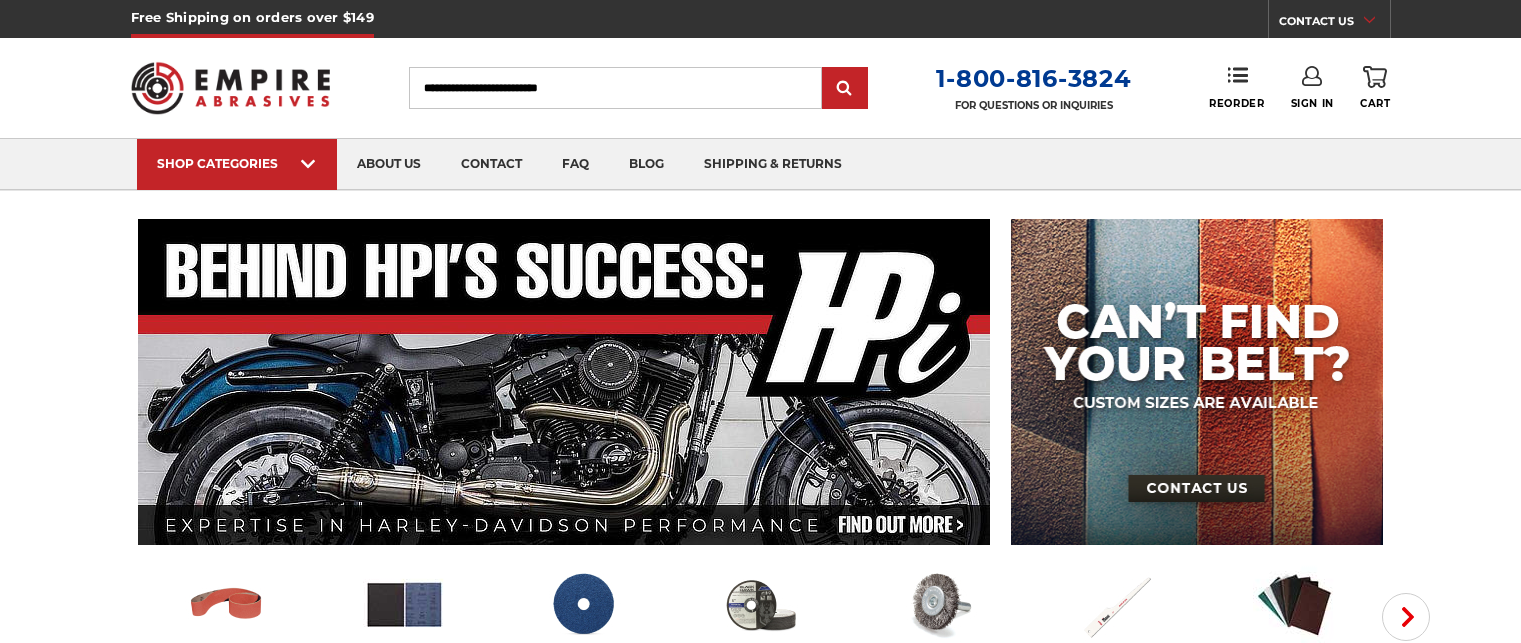 scroll, scrollTop: 0, scrollLeft: 0, axis: both 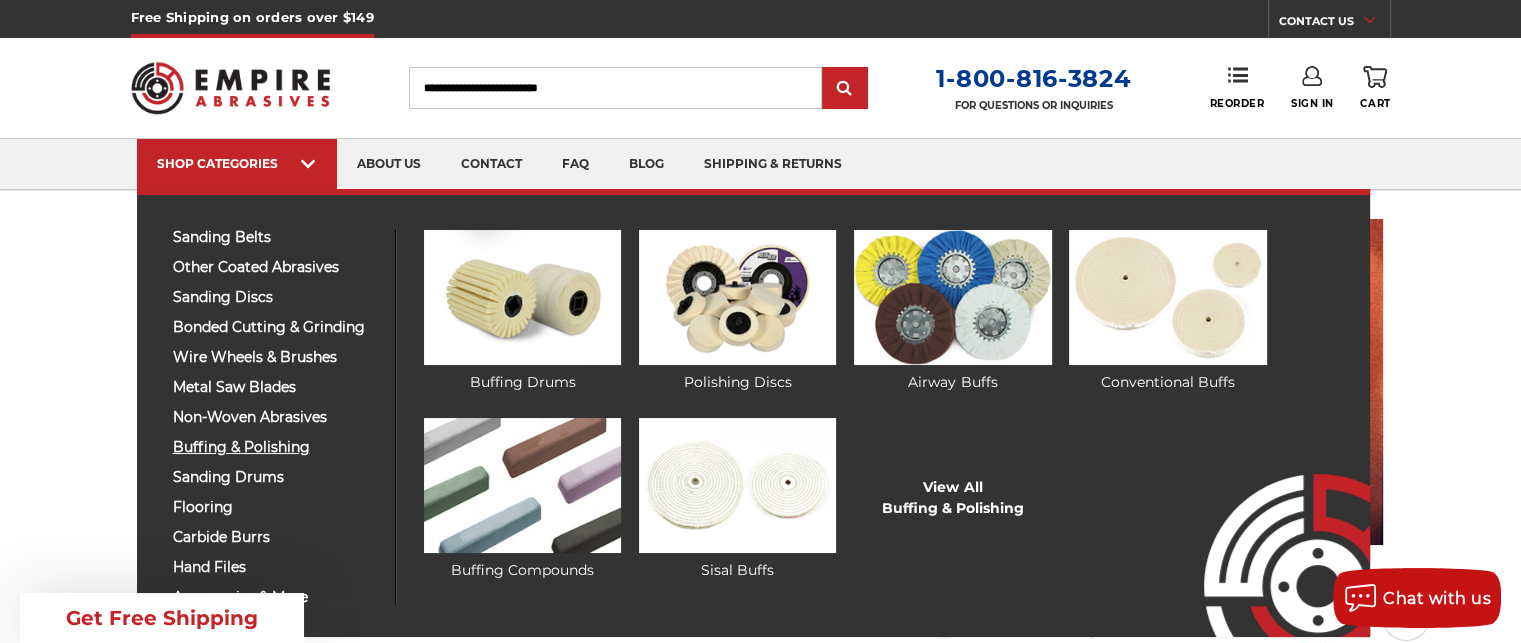 click on "buffing & polishing" at bounding box center (276, 447) 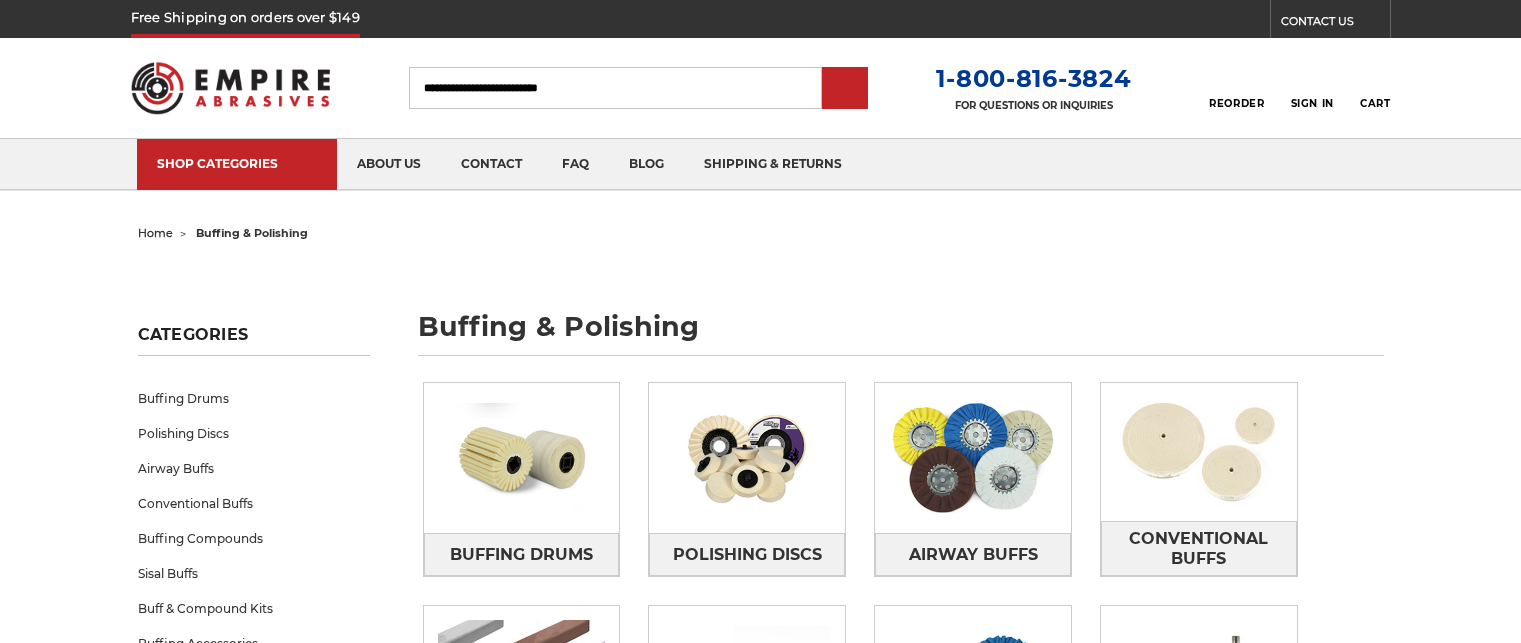 scroll, scrollTop: 0, scrollLeft: 0, axis: both 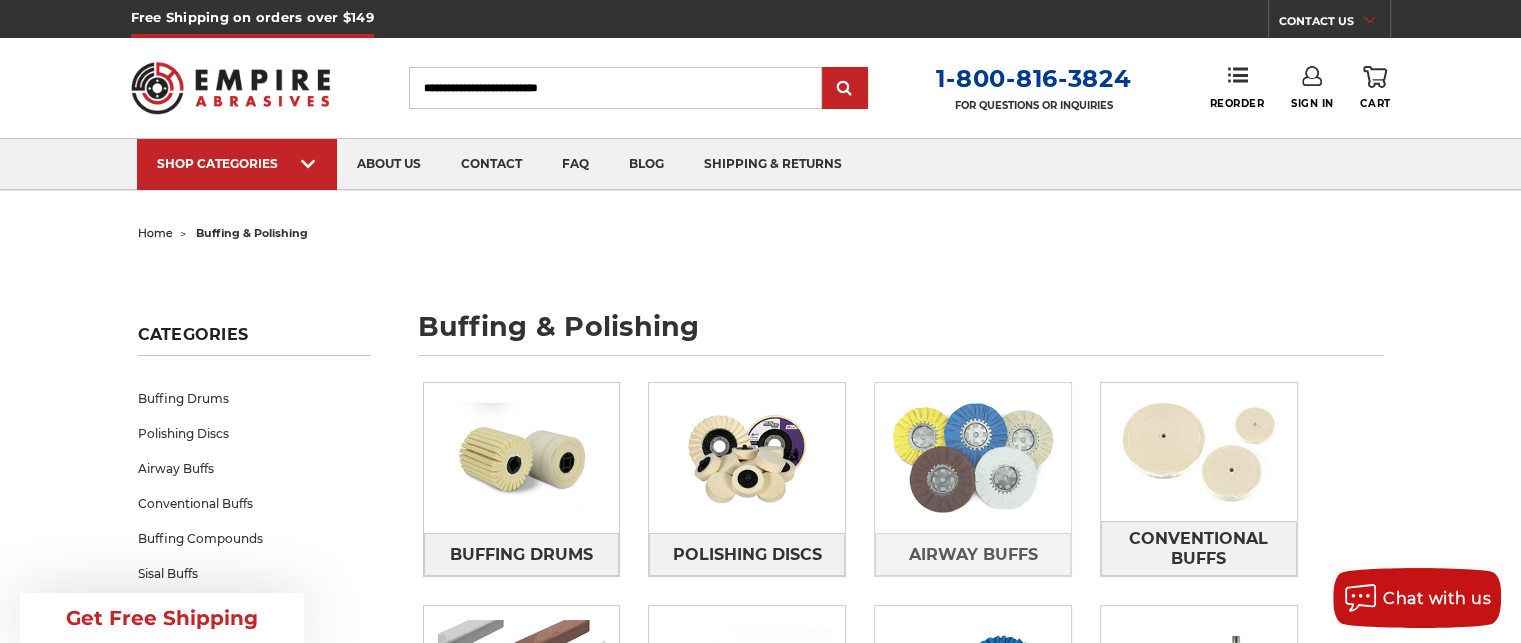 click at bounding box center [973, 458] 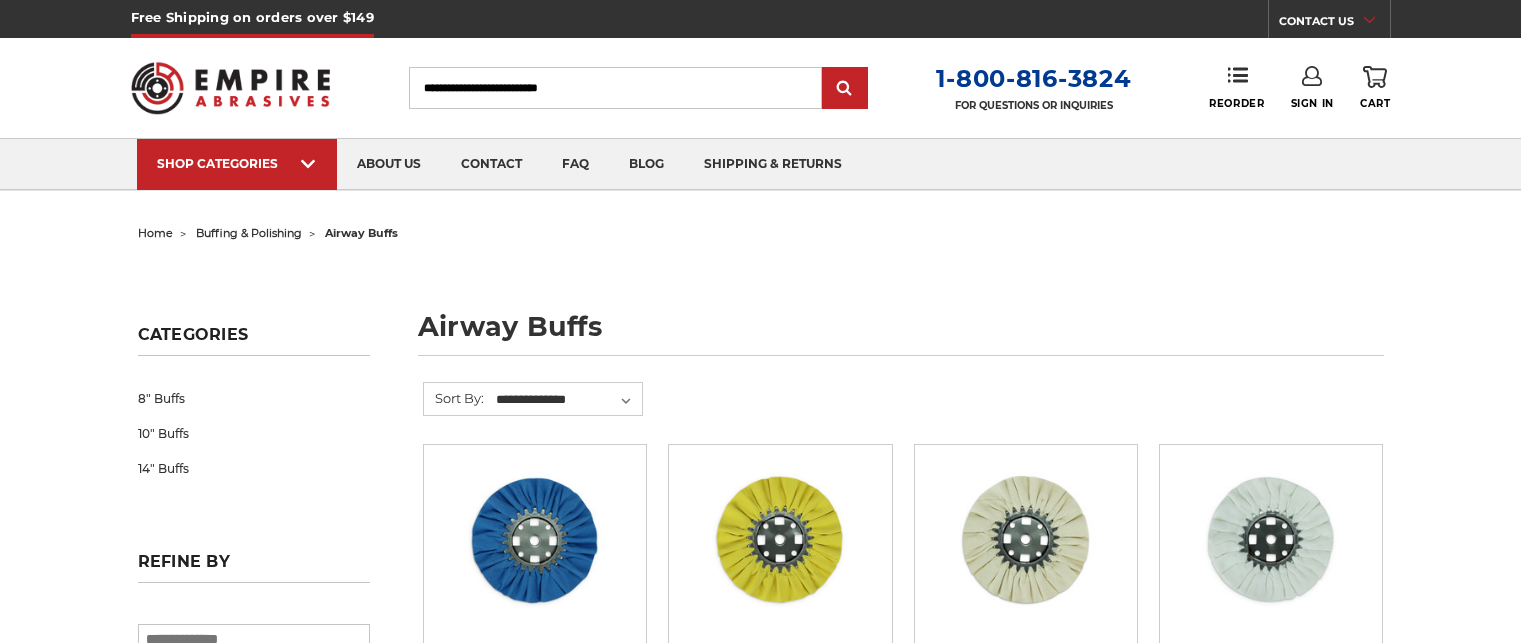 scroll, scrollTop: 0, scrollLeft: 0, axis: both 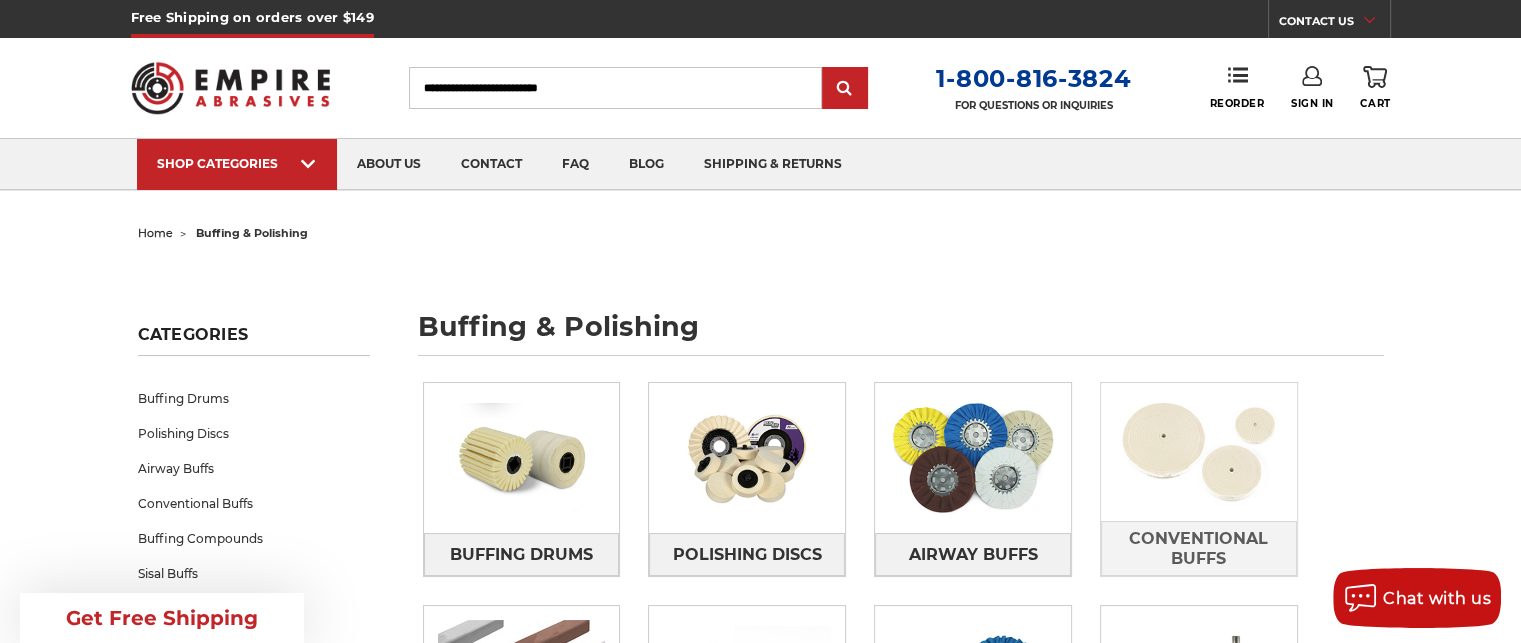 click at bounding box center (1199, 452) 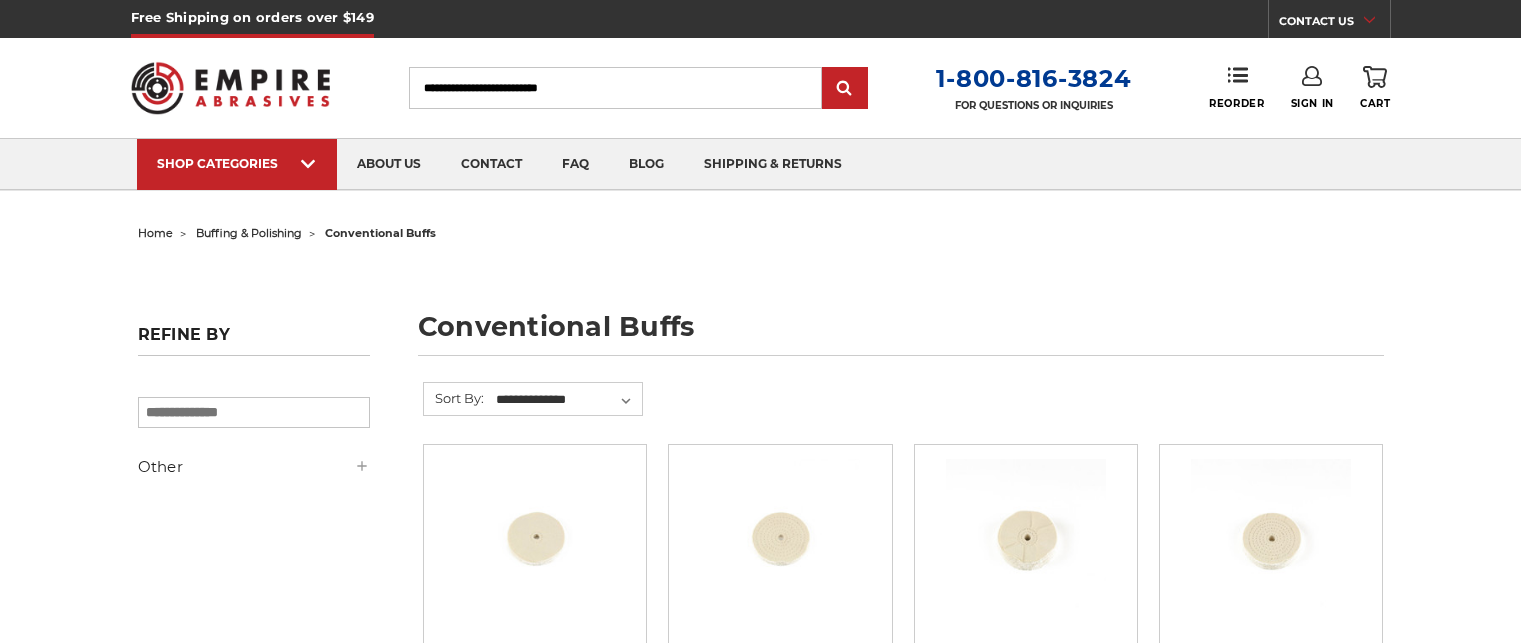 scroll, scrollTop: 0, scrollLeft: 0, axis: both 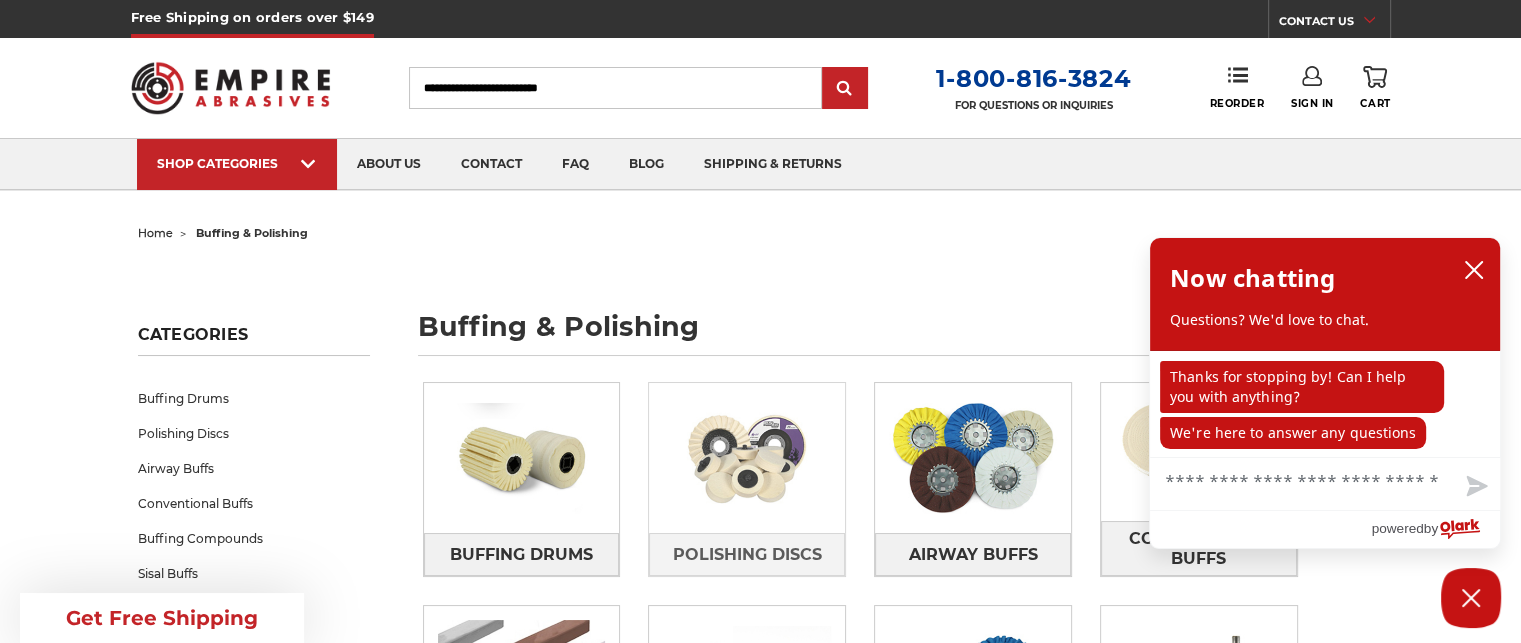 click at bounding box center (747, 458) 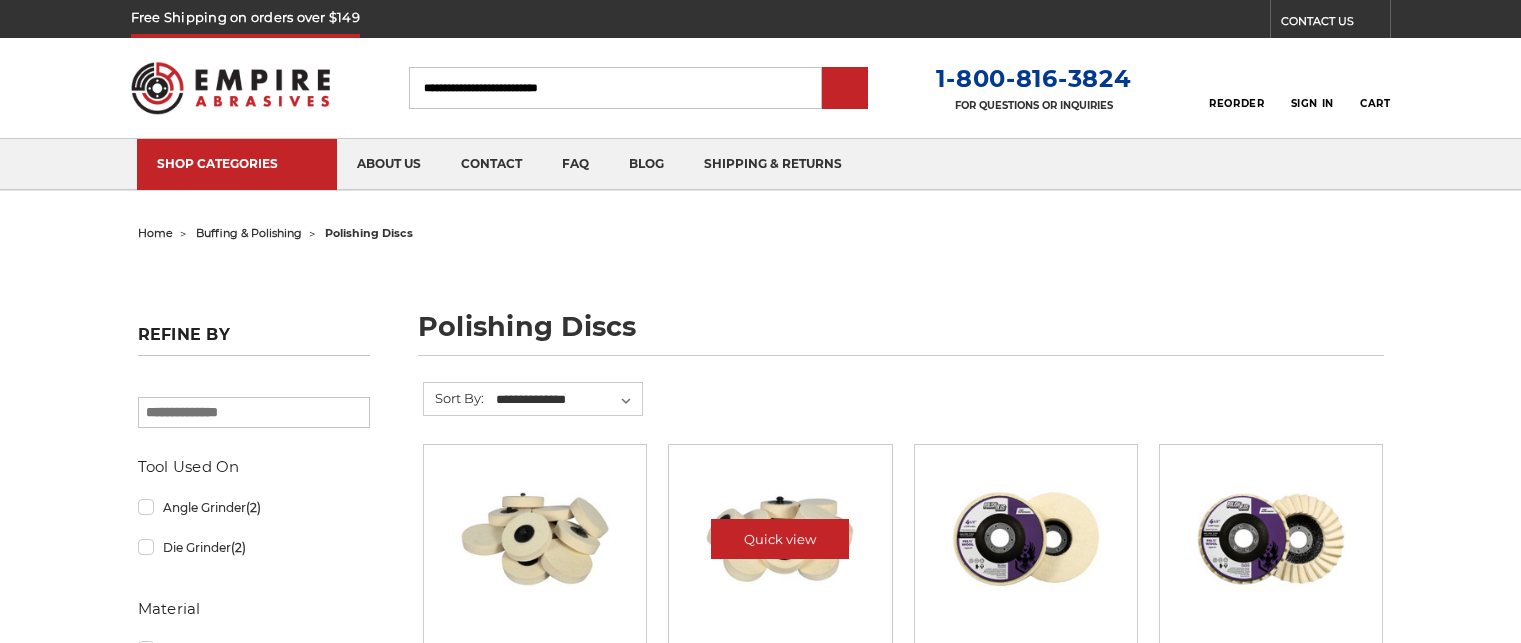 scroll, scrollTop: 0, scrollLeft: 0, axis: both 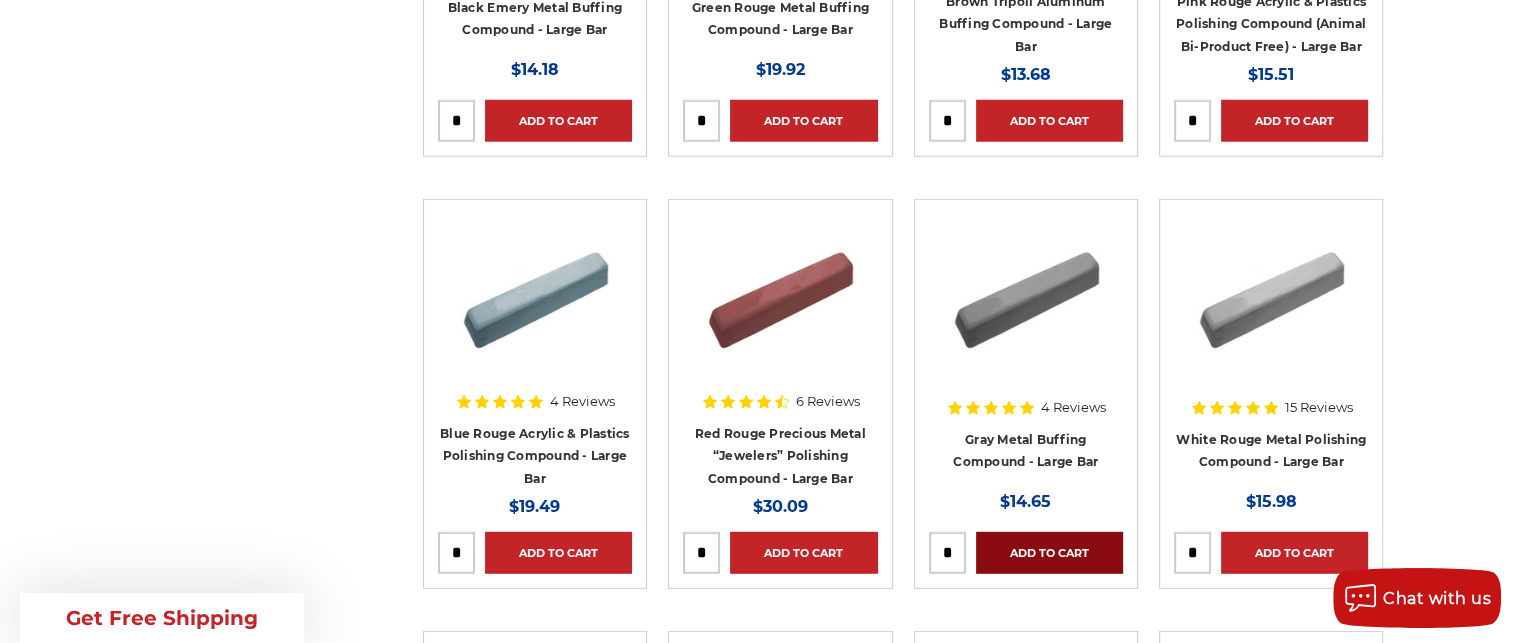 click on "Add to Cart" at bounding box center (1049, 553) 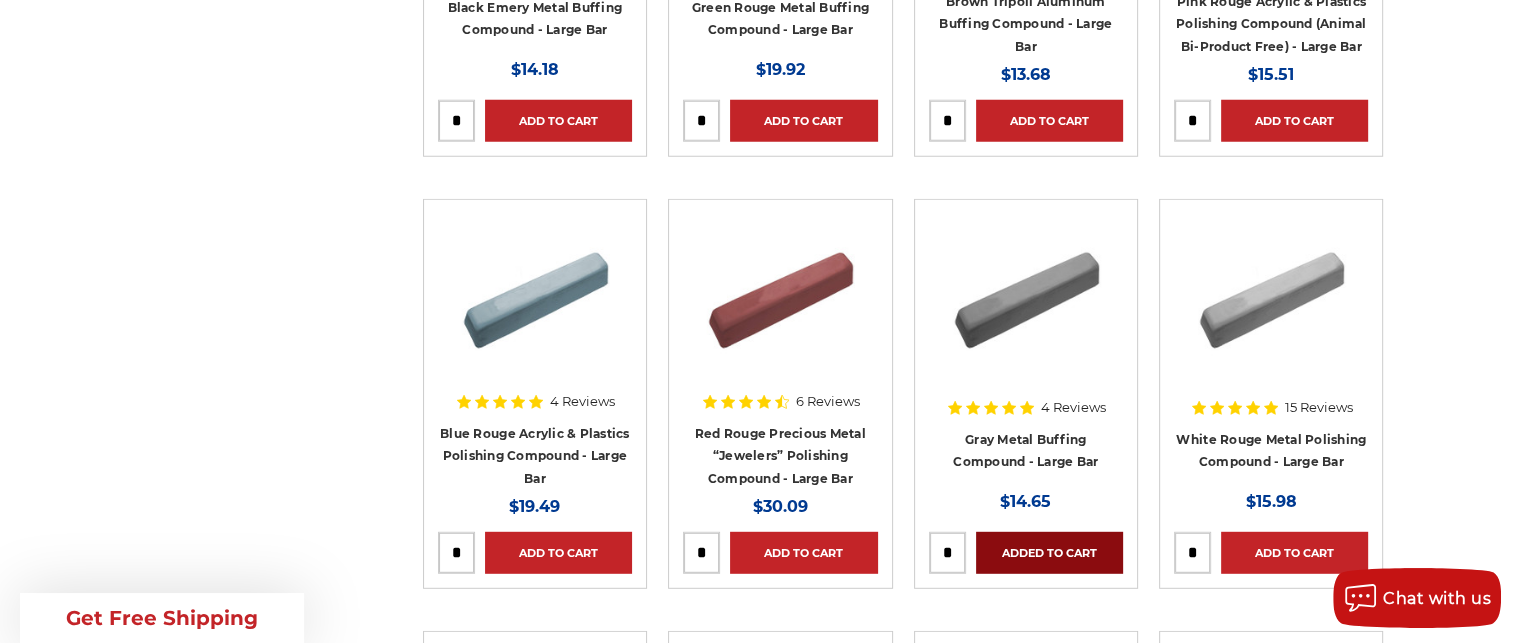 click on "Added to Cart" at bounding box center (1049, 553) 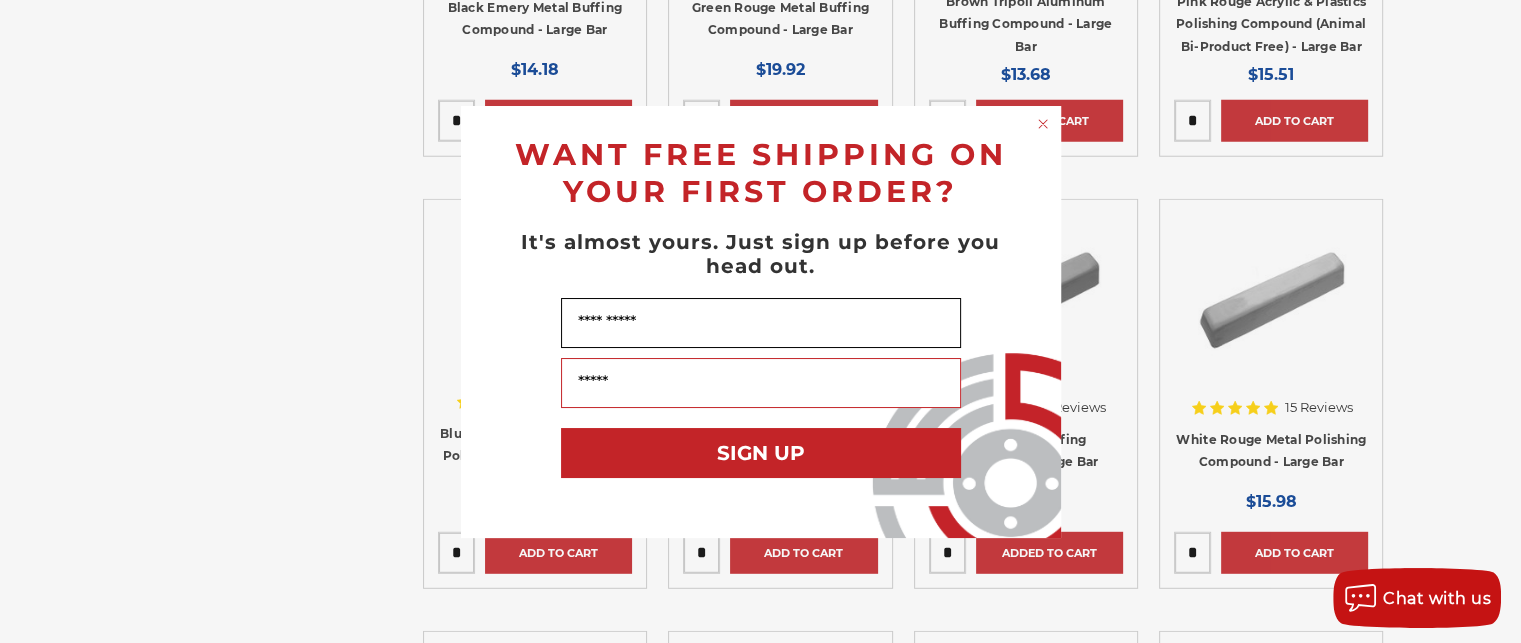 click on "Name" at bounding box center (761, 323) 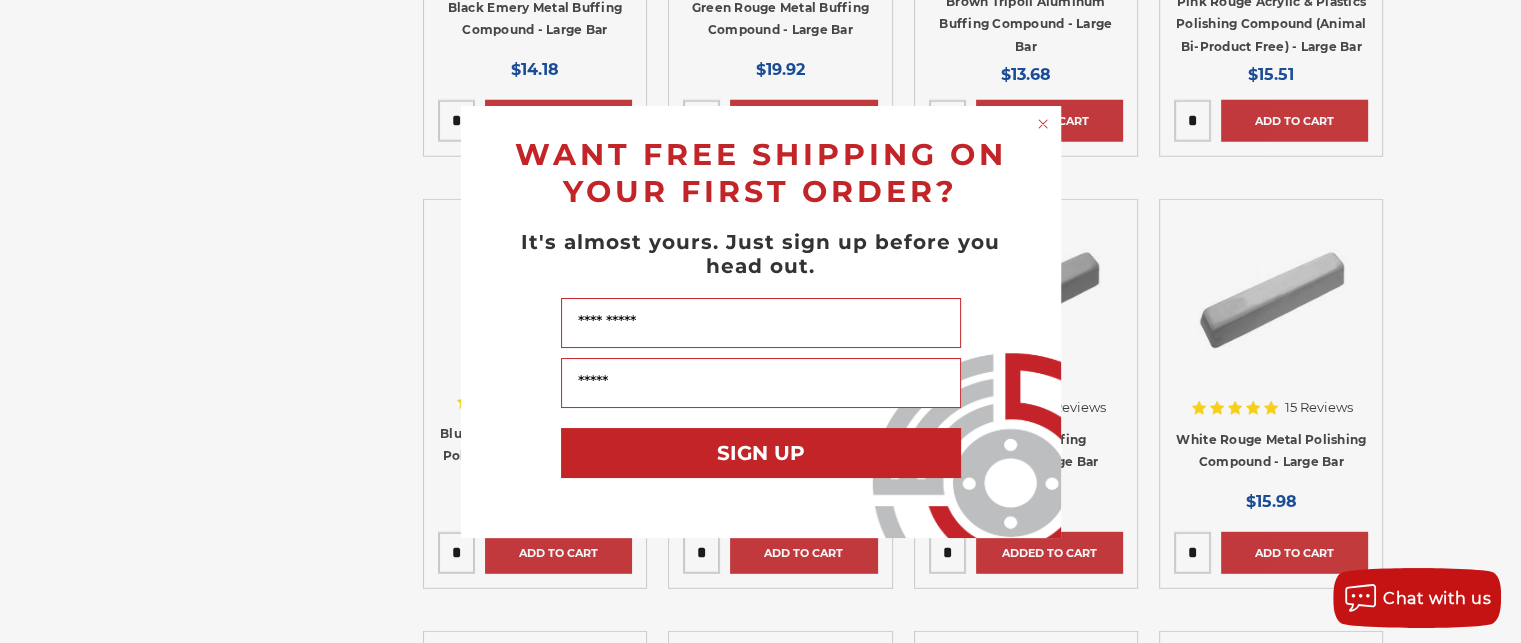 type on "*******" 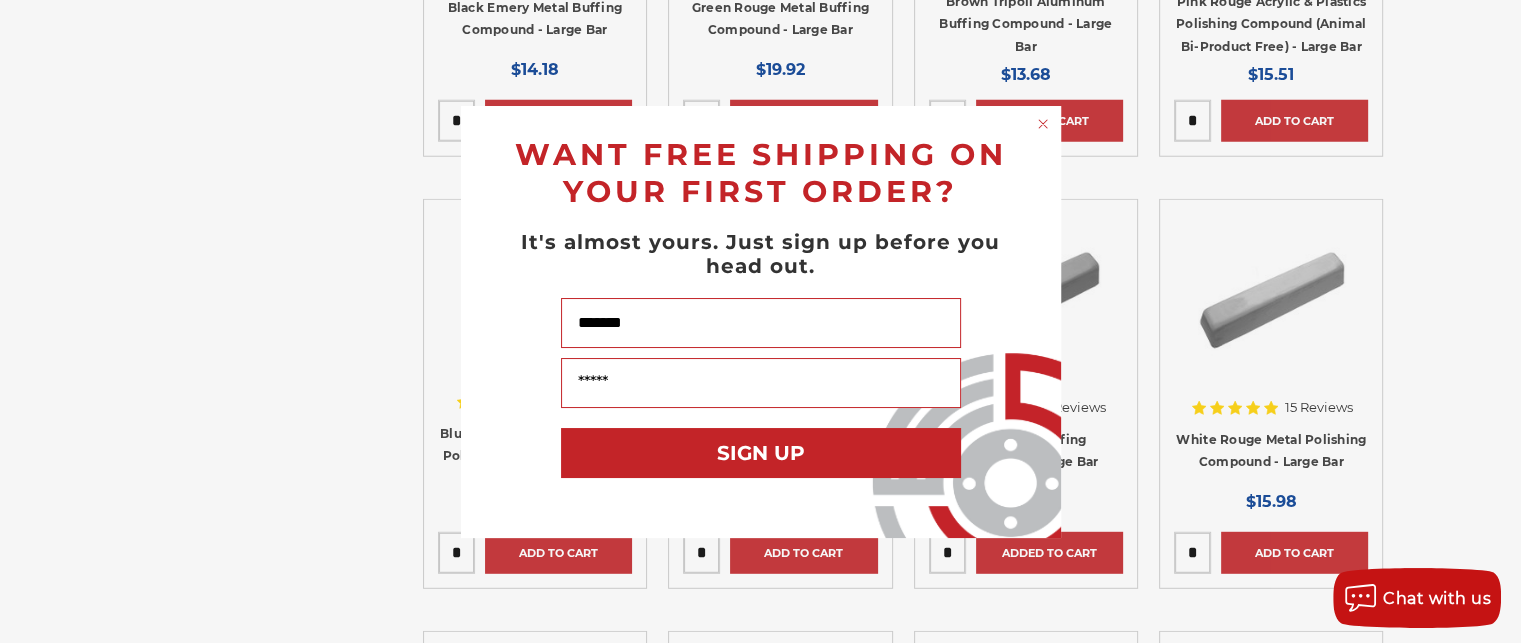 type on "**********" 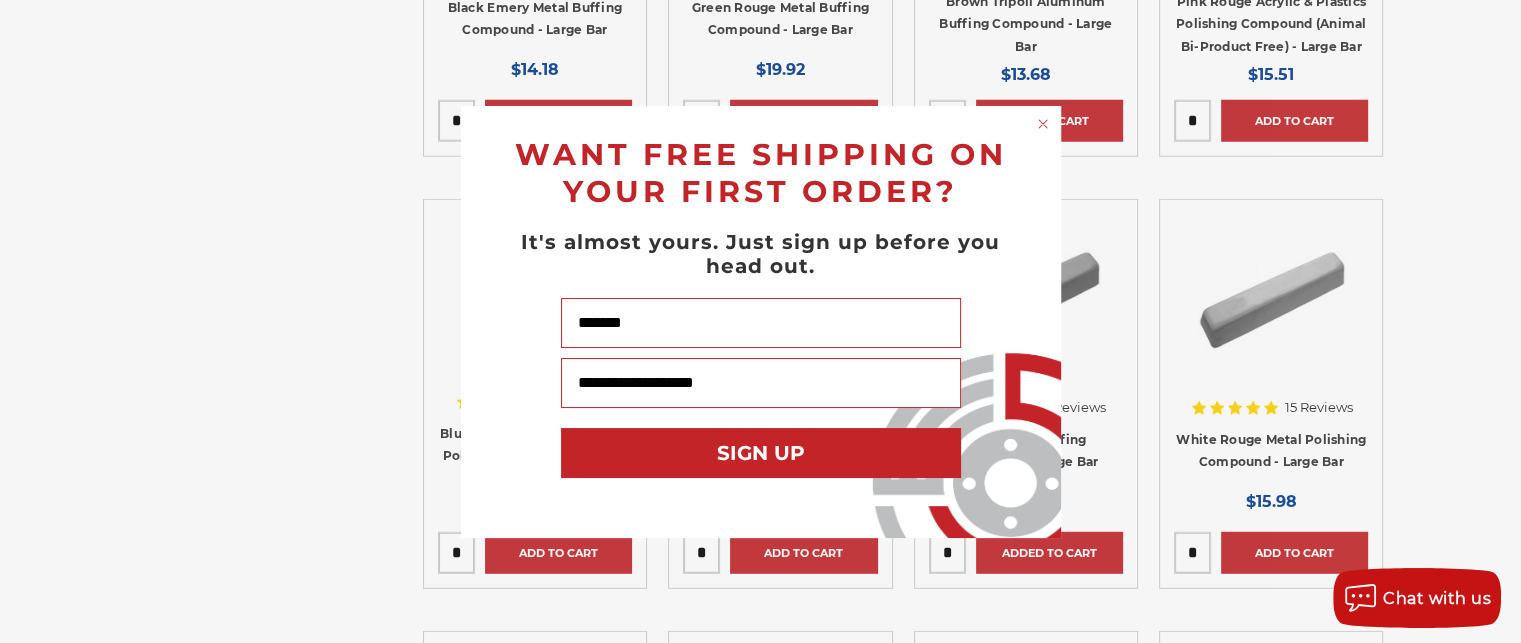 click on "SIGN UP" at bounding box center [761, 453] 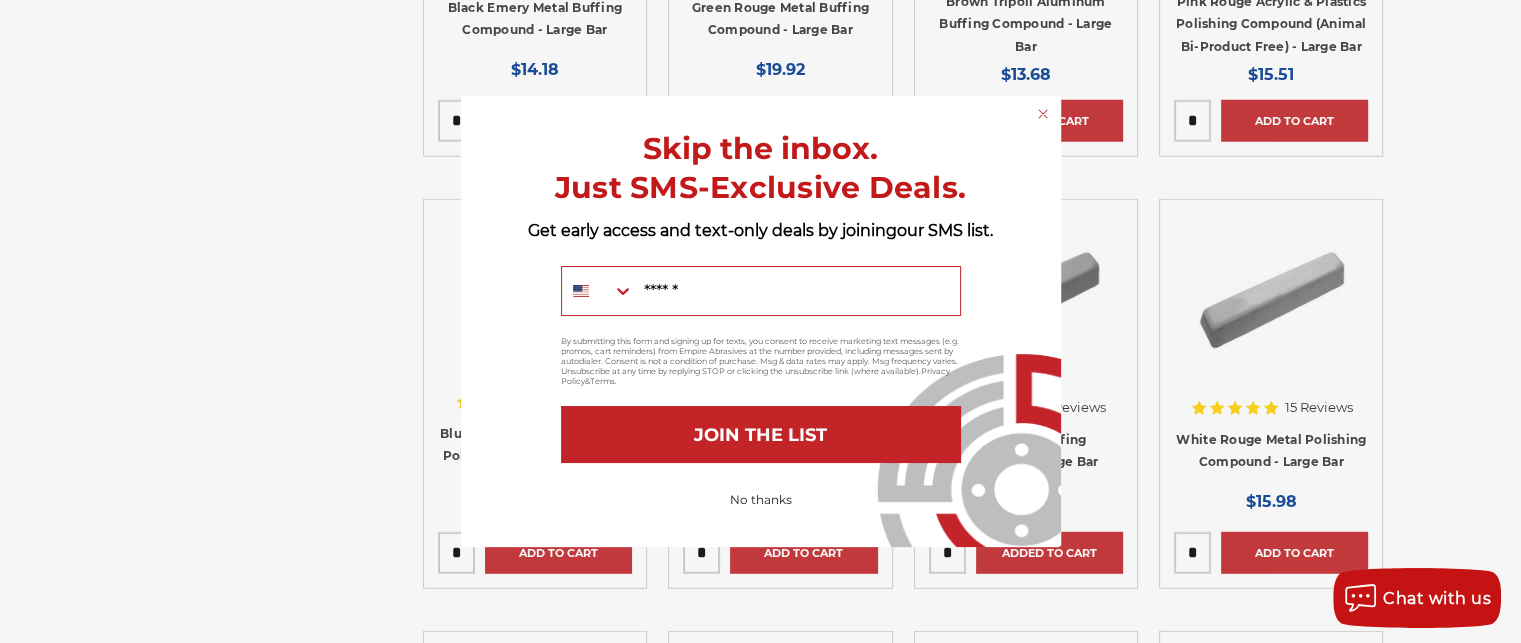click on "No thanks" at bounding box center (761, 500) 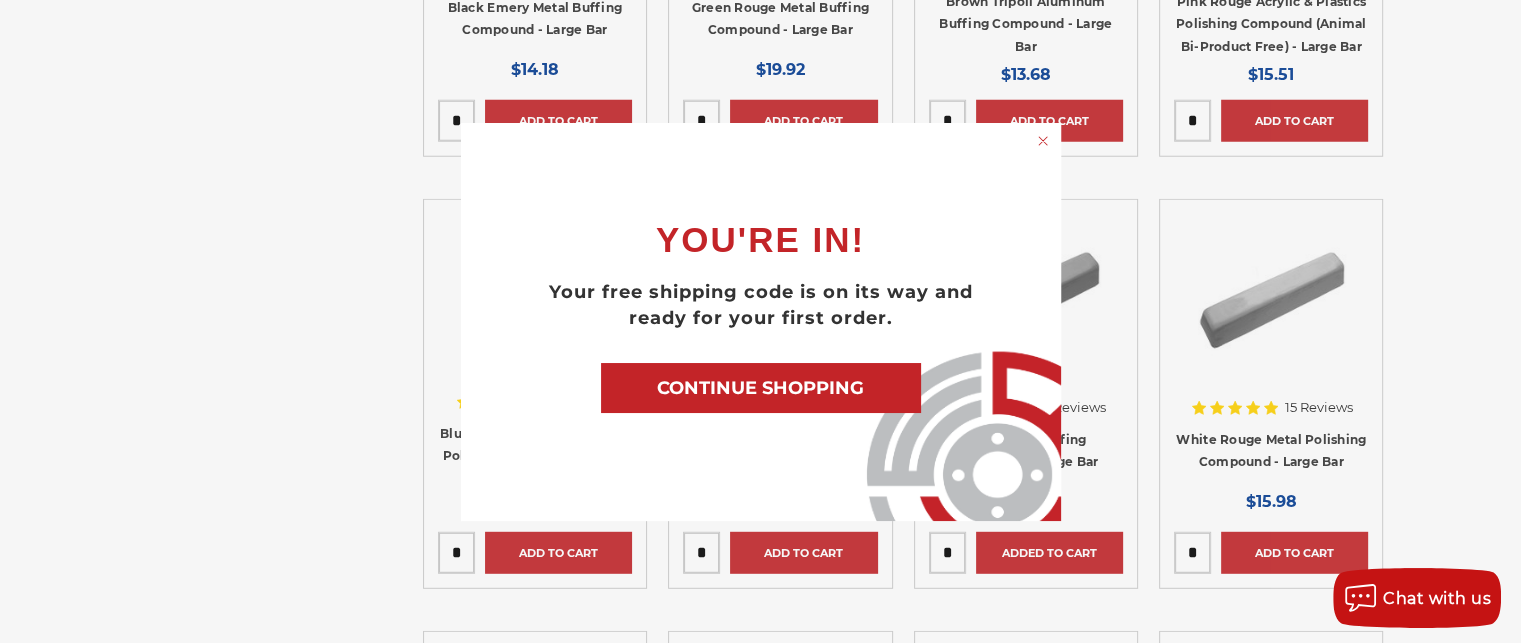 click on "CONTINUE SHOPPING" at bounding box center [761, 388] 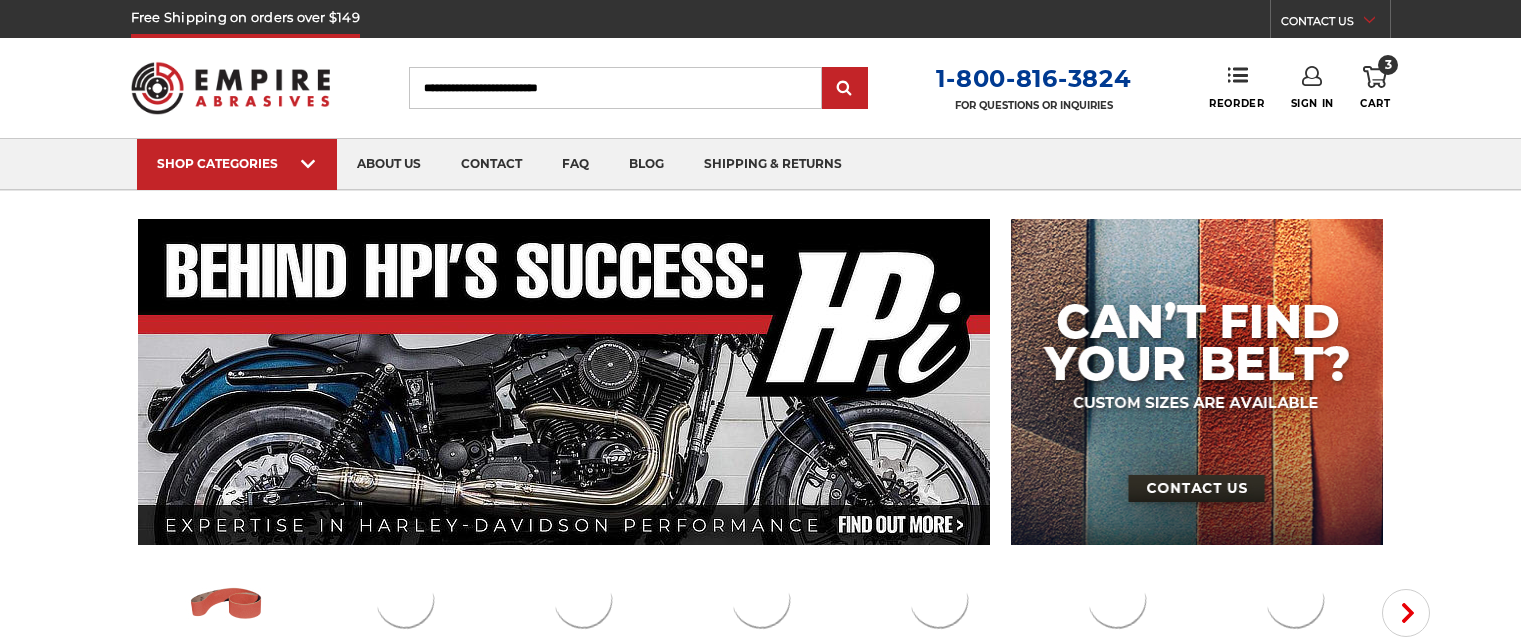 scroll, scrollTop: 0, scrollLeft: 0, axis: both 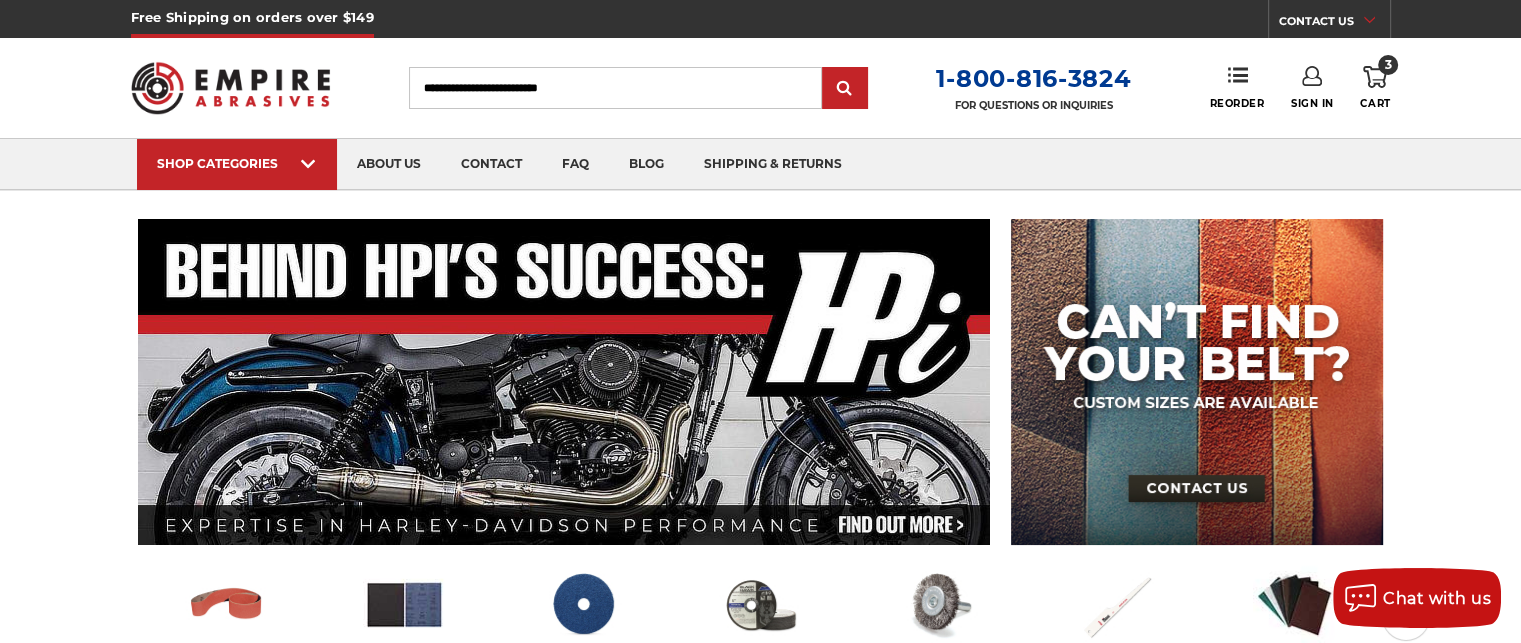 click 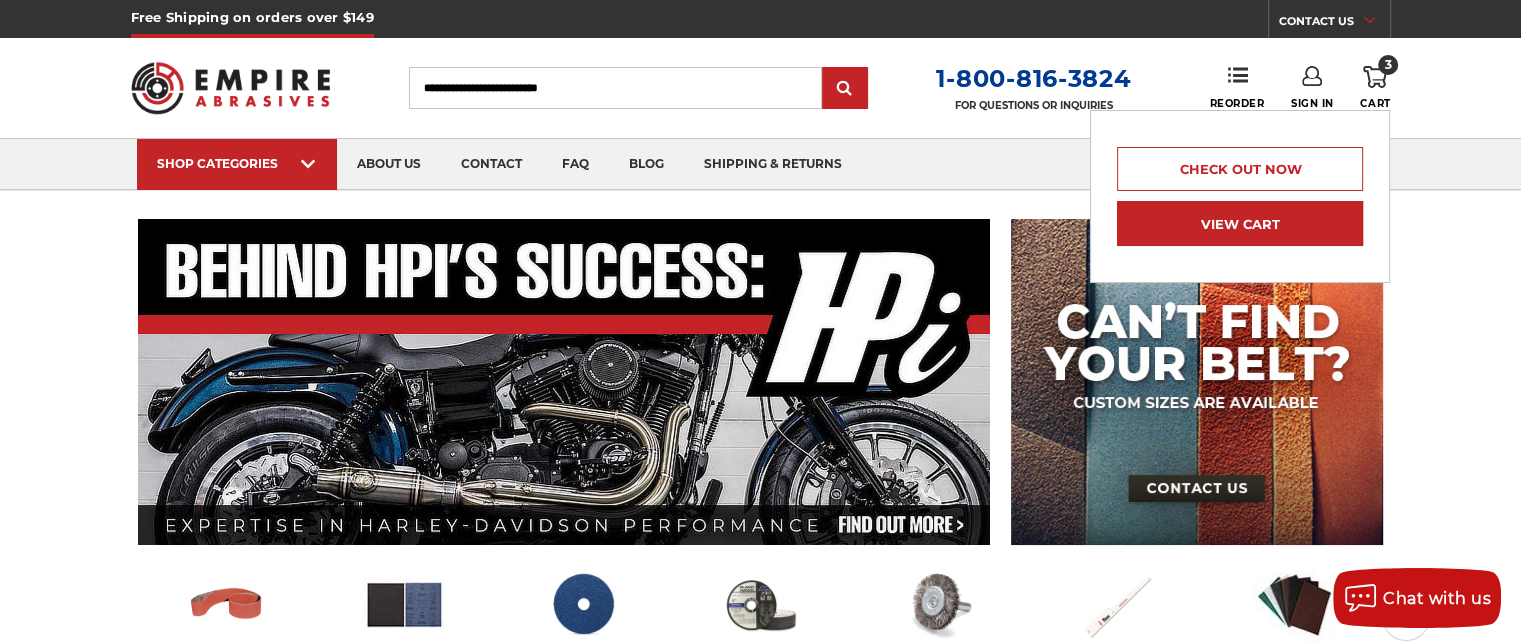click on "View Cart" at bounding box center (1240, 223) 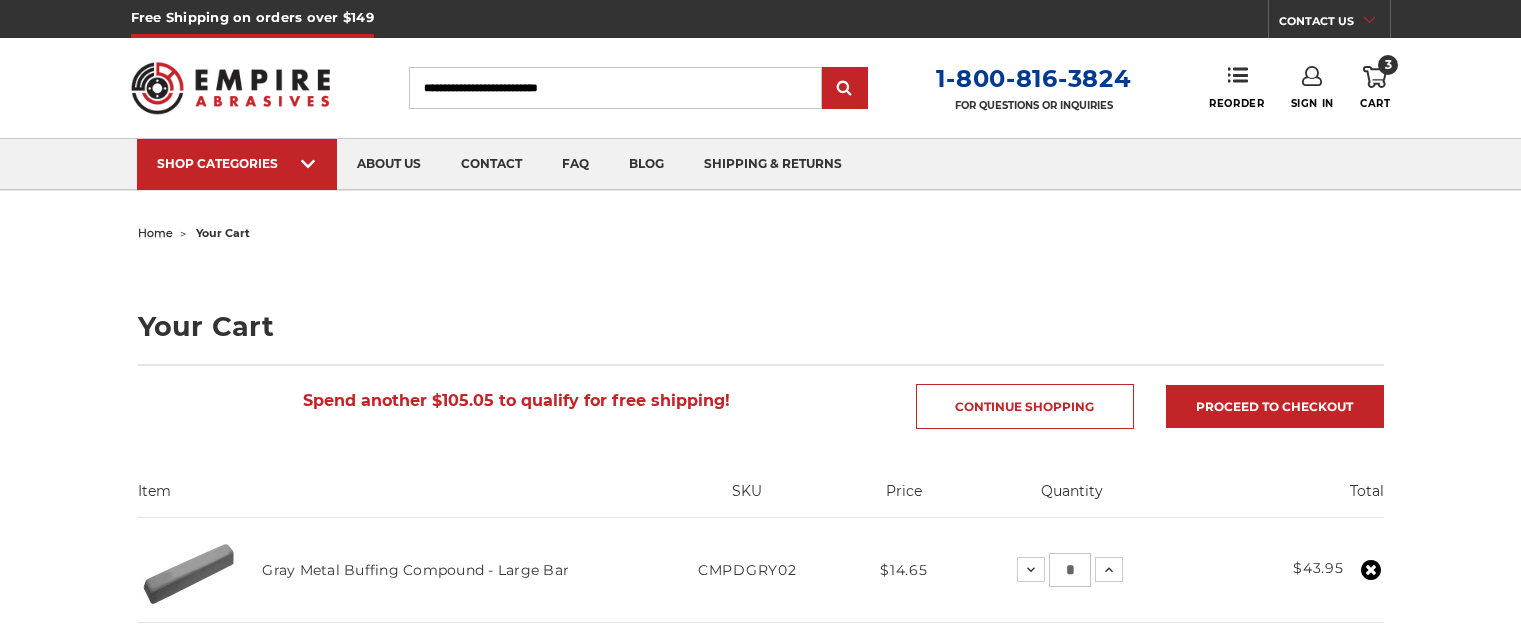 scroll, scrollTop: 0, scrollLeft: 0, axis: both 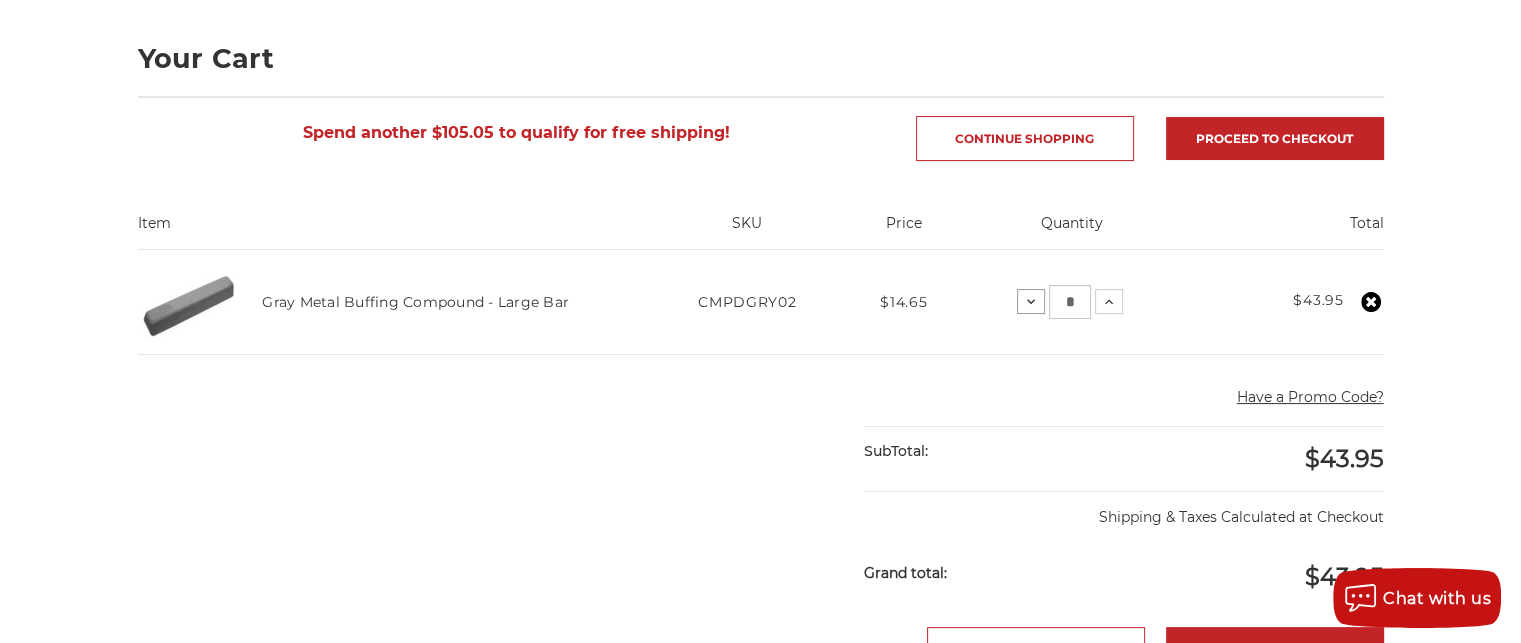 click 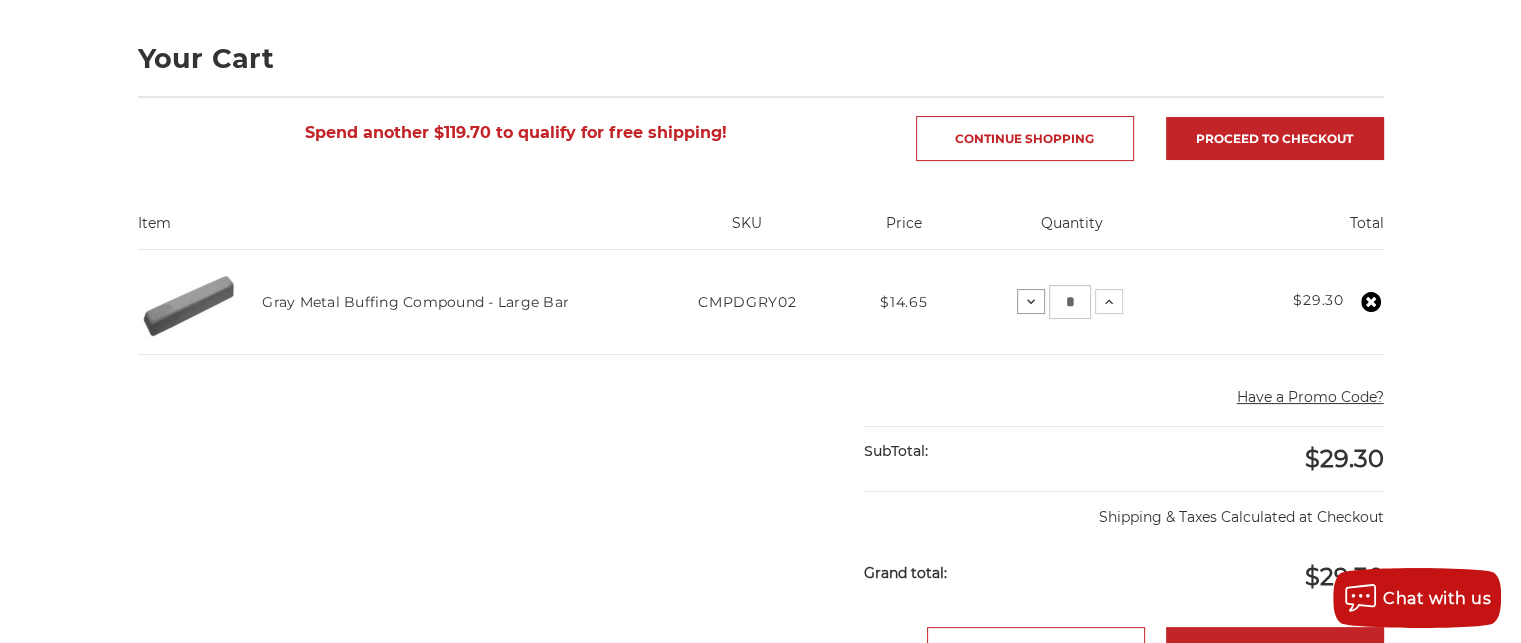 click 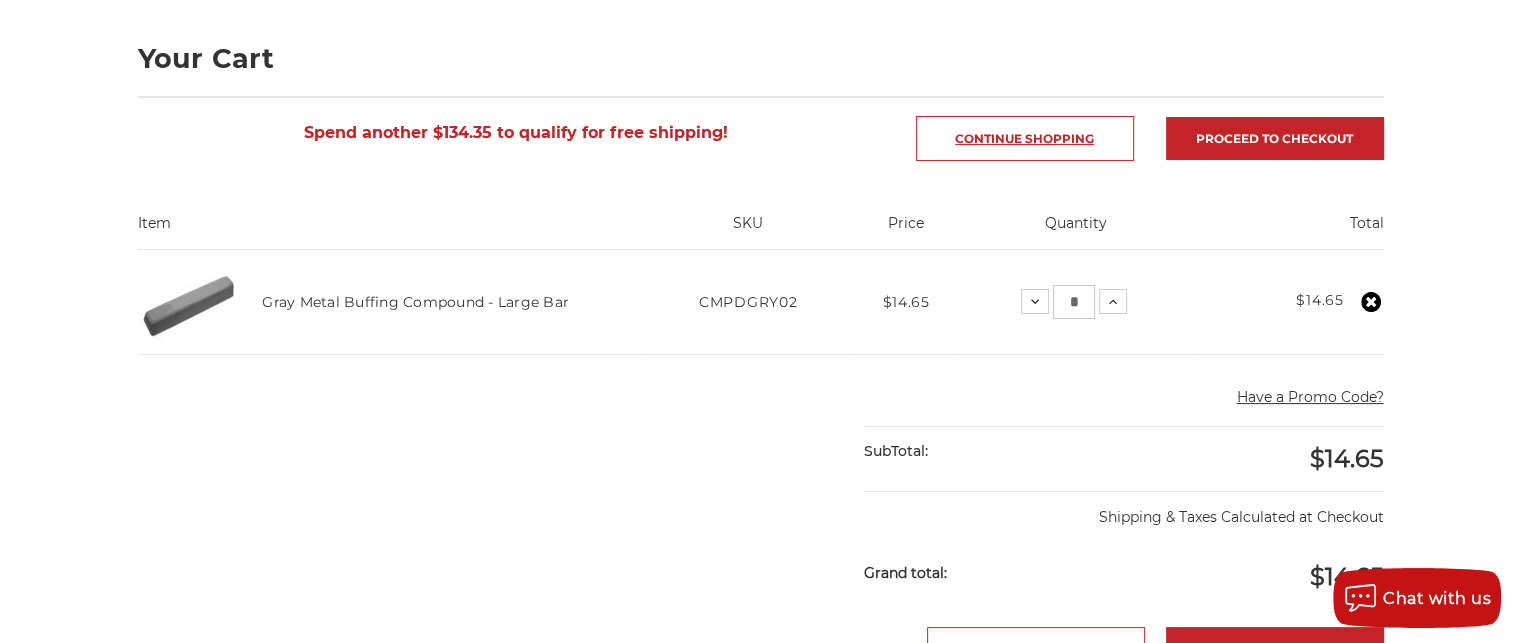 click on "Continue Shopping" at bounding box center (1025, 138) 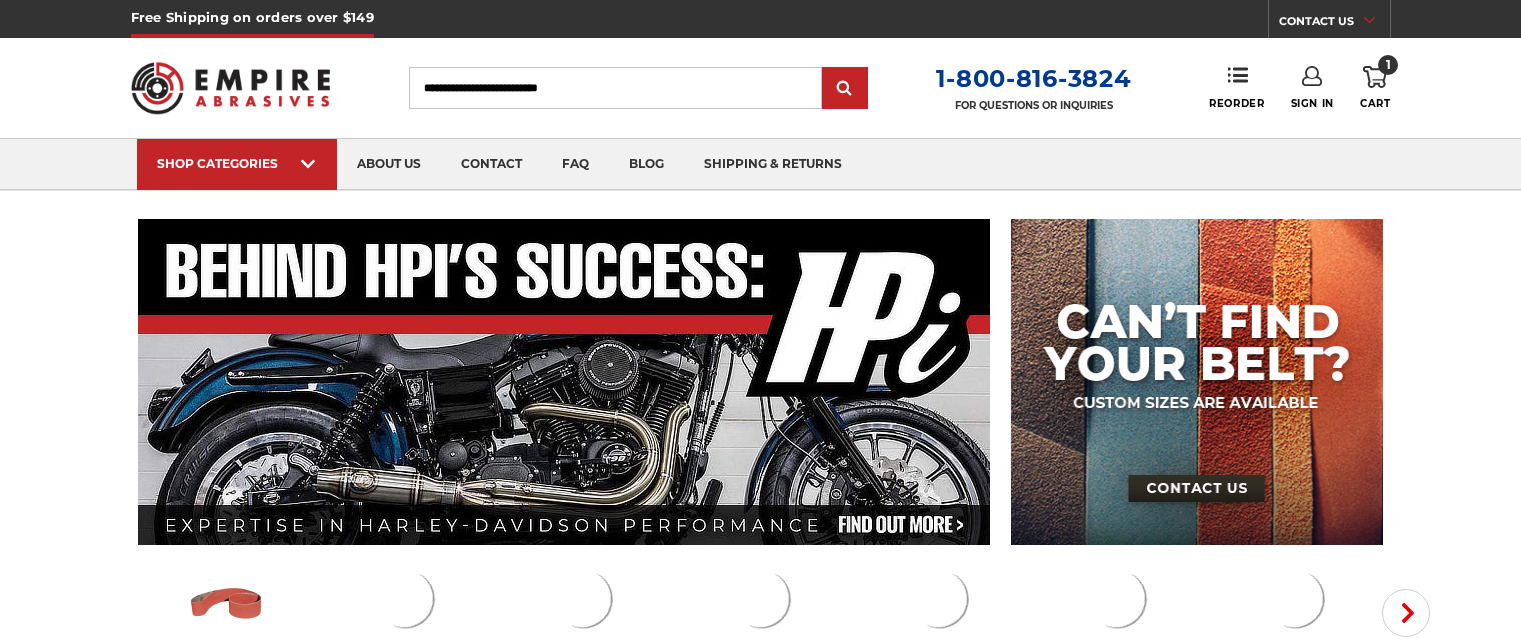scroll, scrollTop: 0, scrollLeft: 0, axis: both 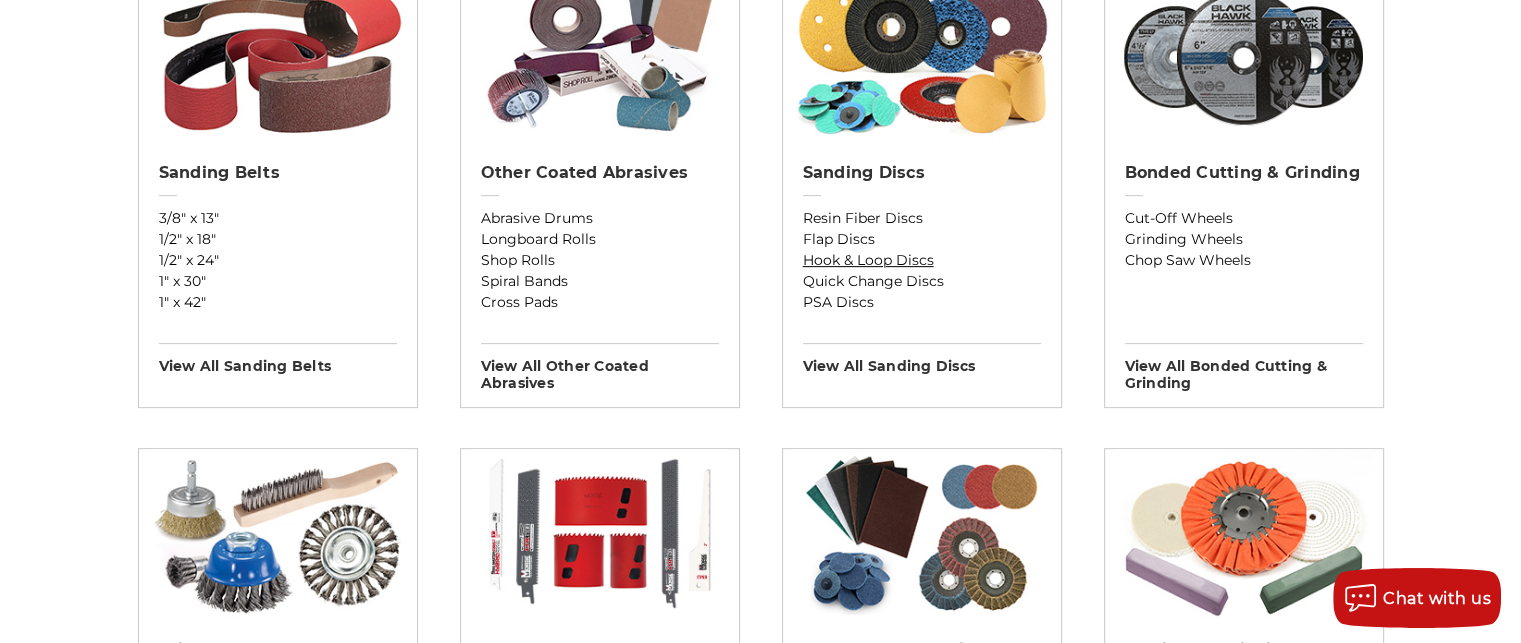 click on "Hook & Loop Discs" at bounding box center [922, 260] 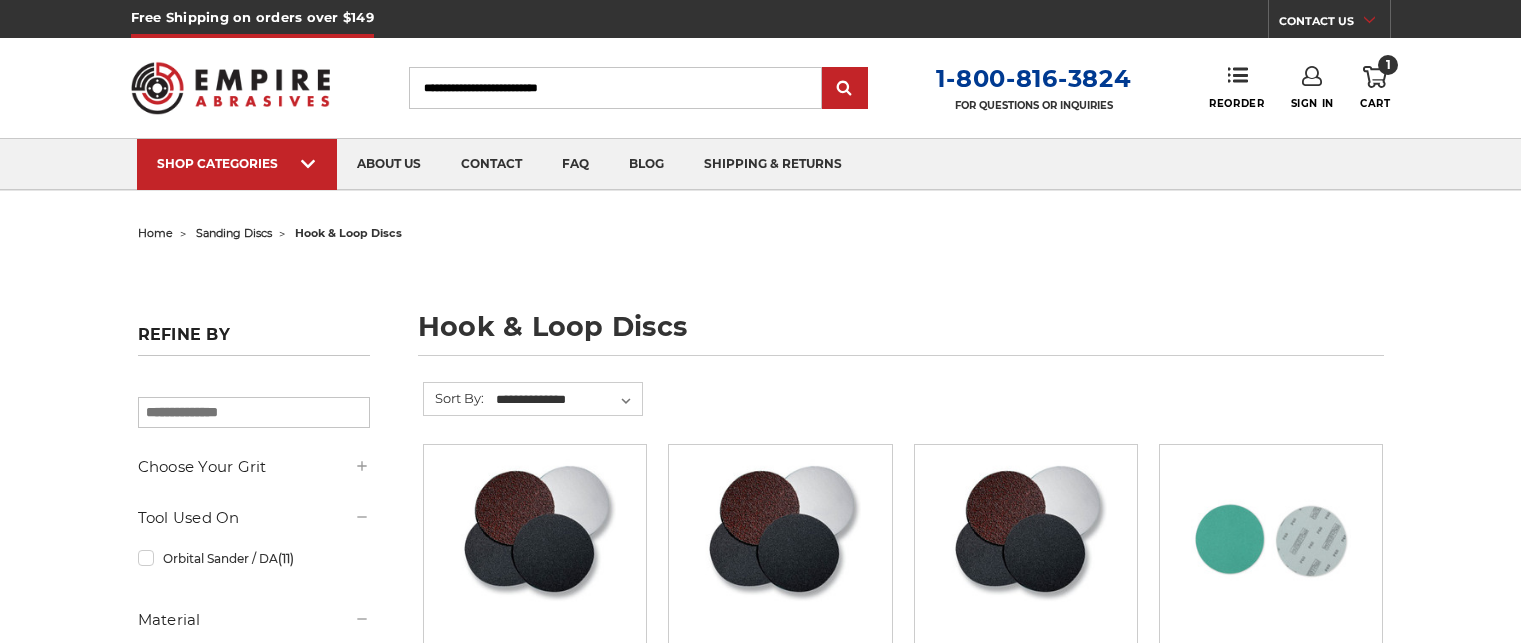 scroll, scrollTop: 0, scrollLeft: 0, axis: both 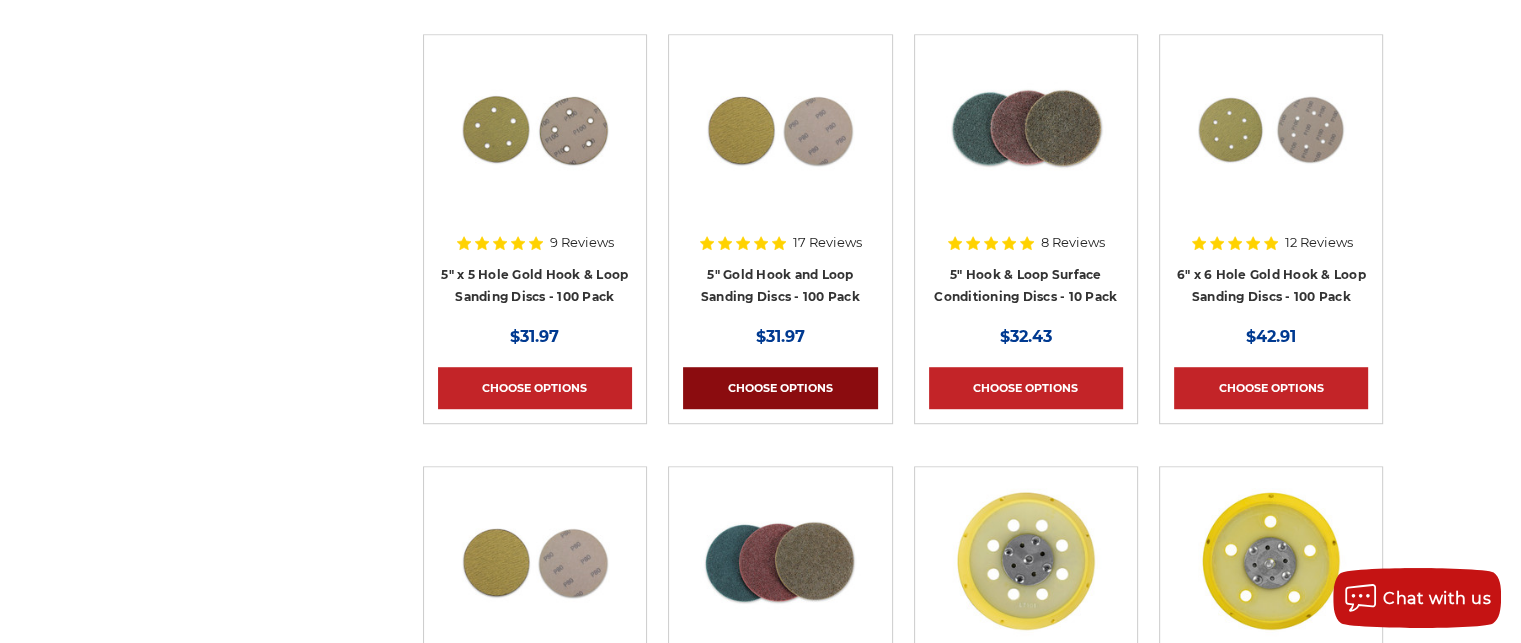 click on "Choose Options" at bounding box center (780, 388) 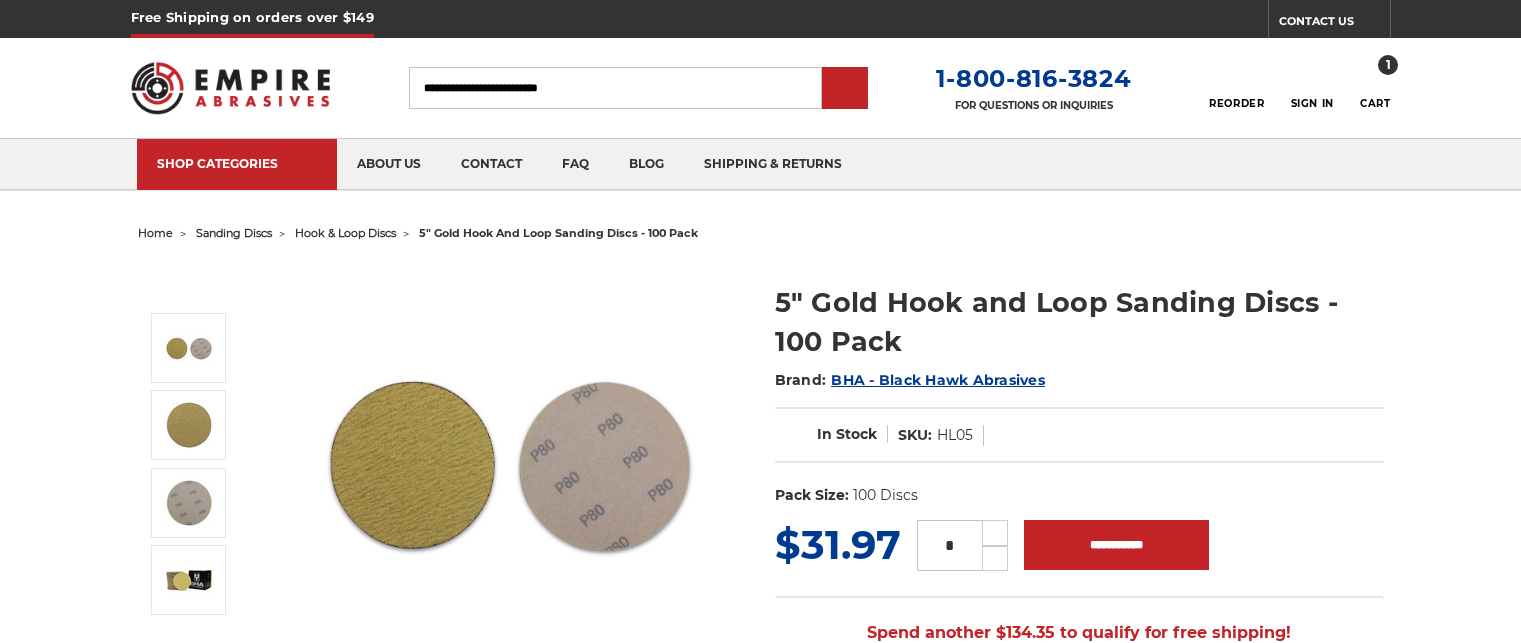 scroll, scrollTop: 0, scrollLeft: 0, axis: both 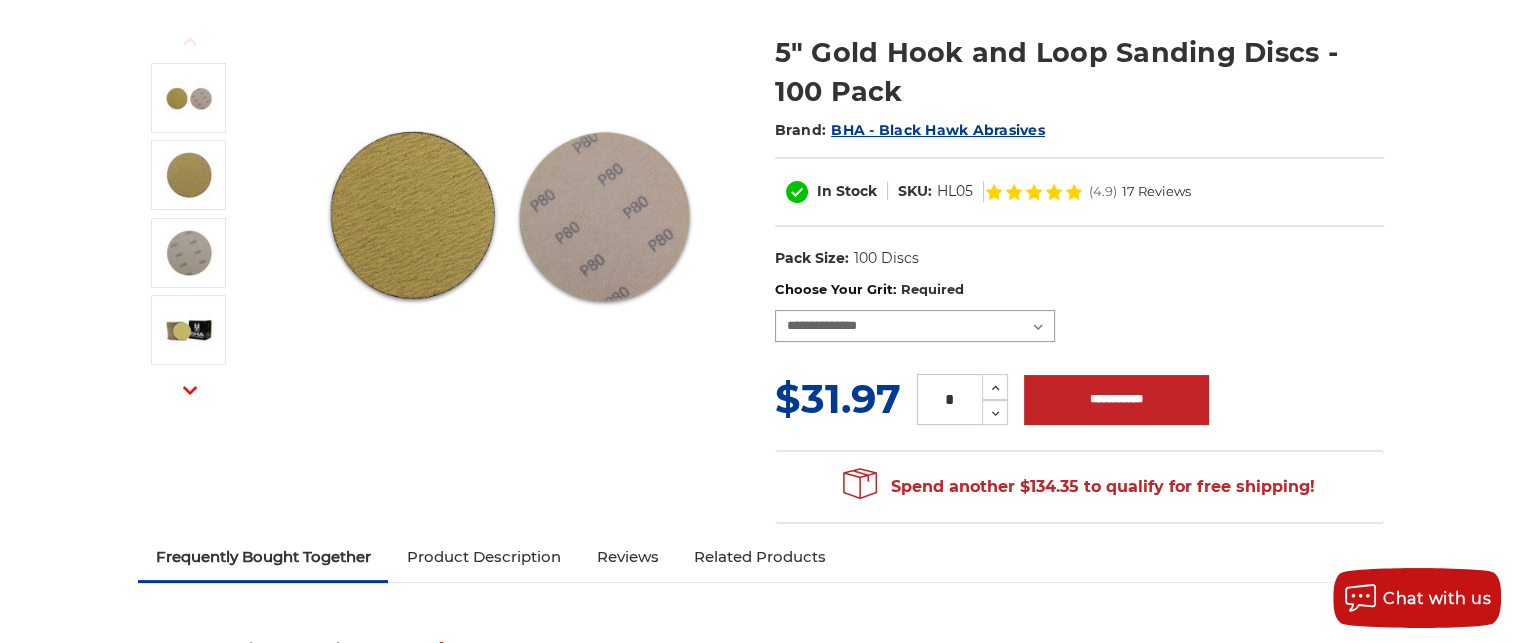 click on "**********" at bounding box center (915, 326) 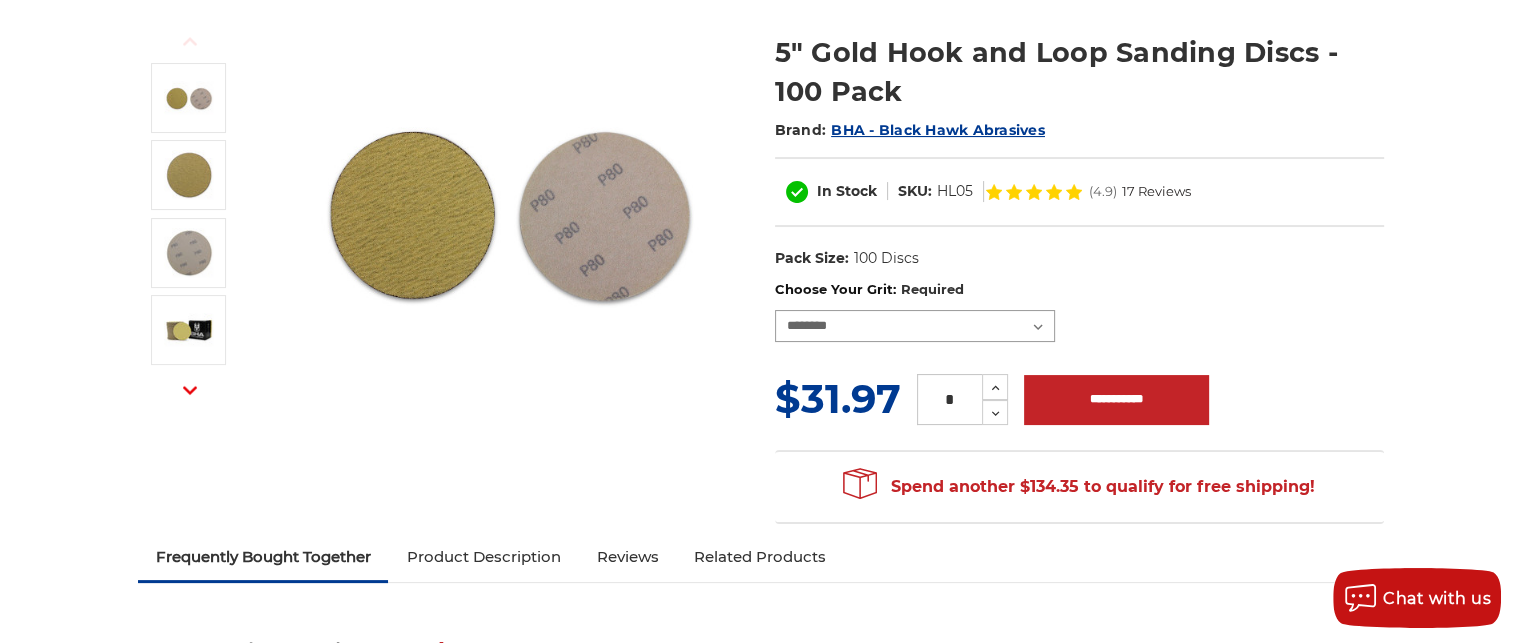 click on "**********" at bounding box center [915, 326] 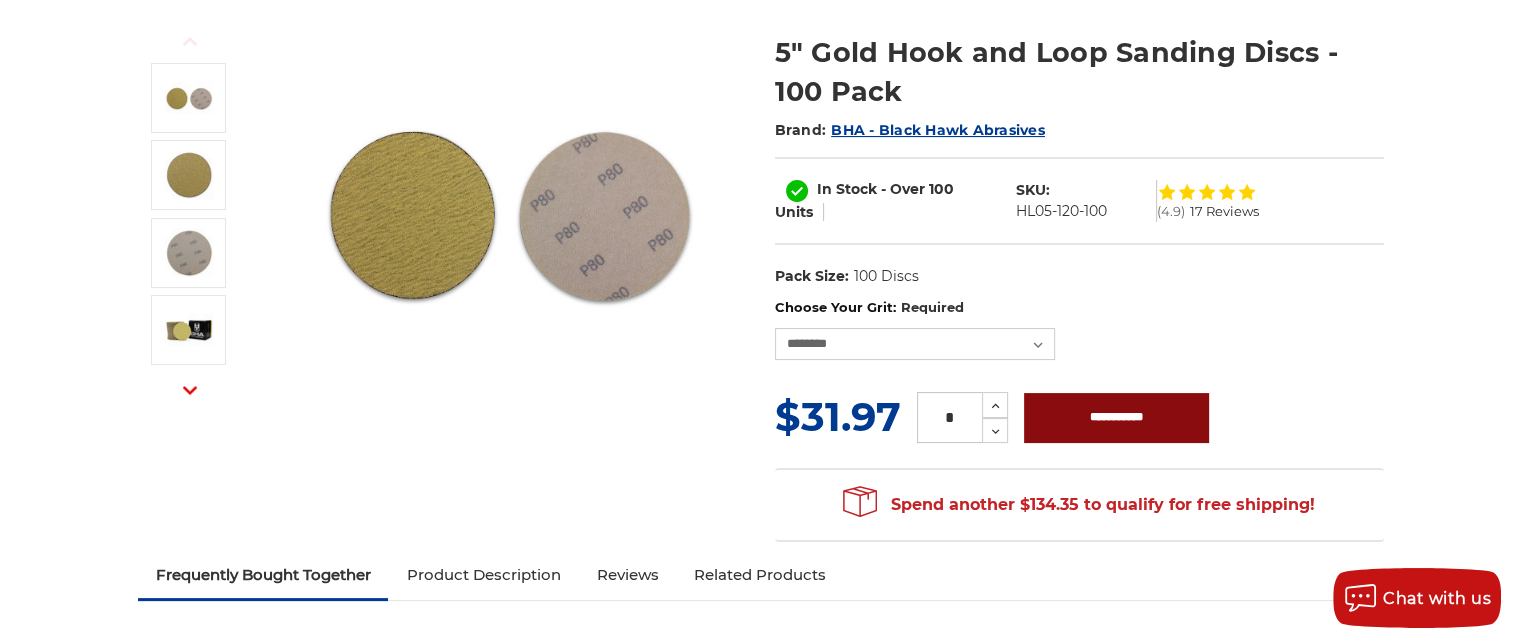 click on "**********" at bounding box center (1116, 418) 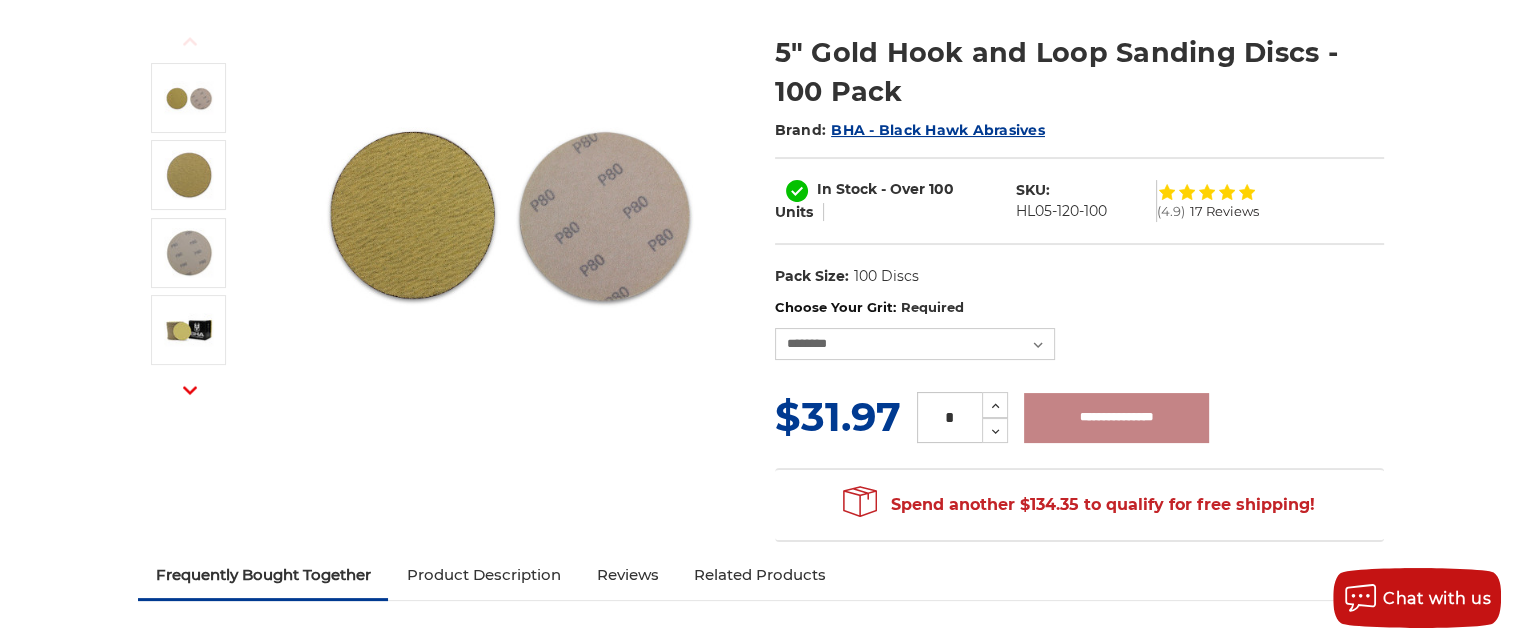 type on "**********" 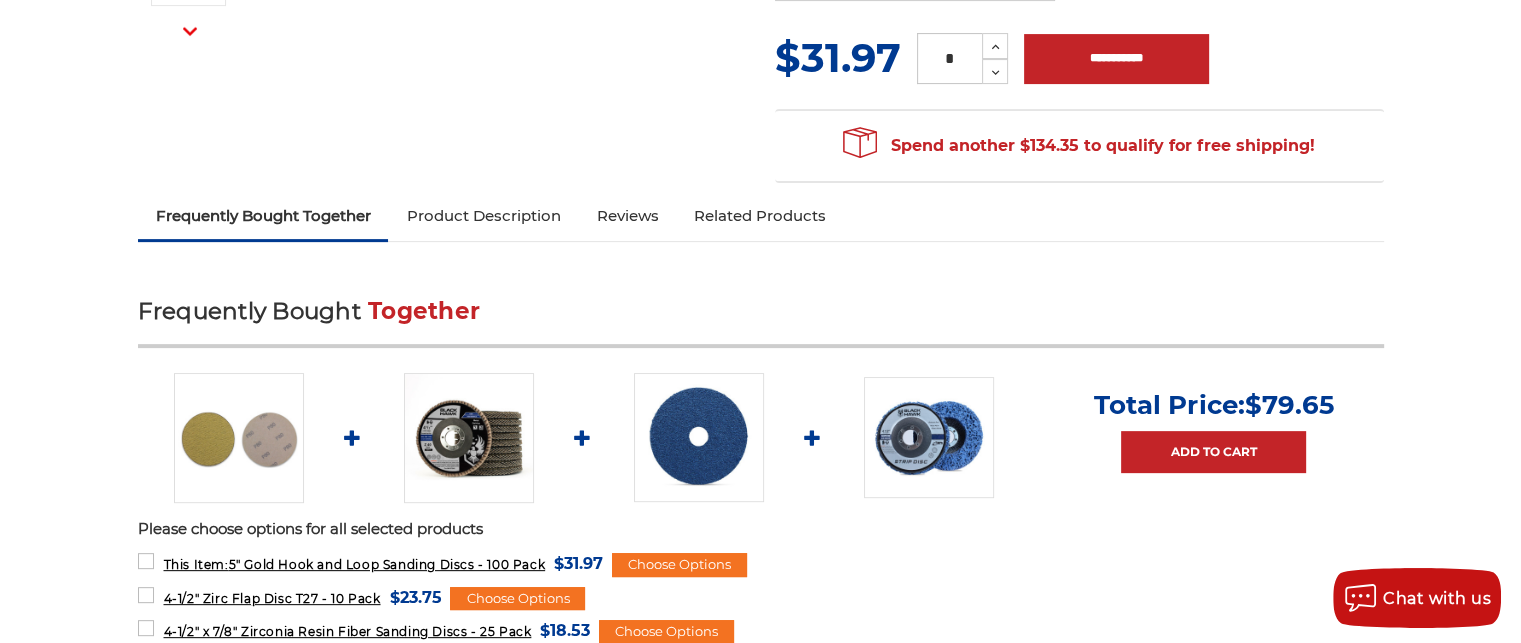 scroll, scrollTop: 0, scrollLeft: 0, axis: both 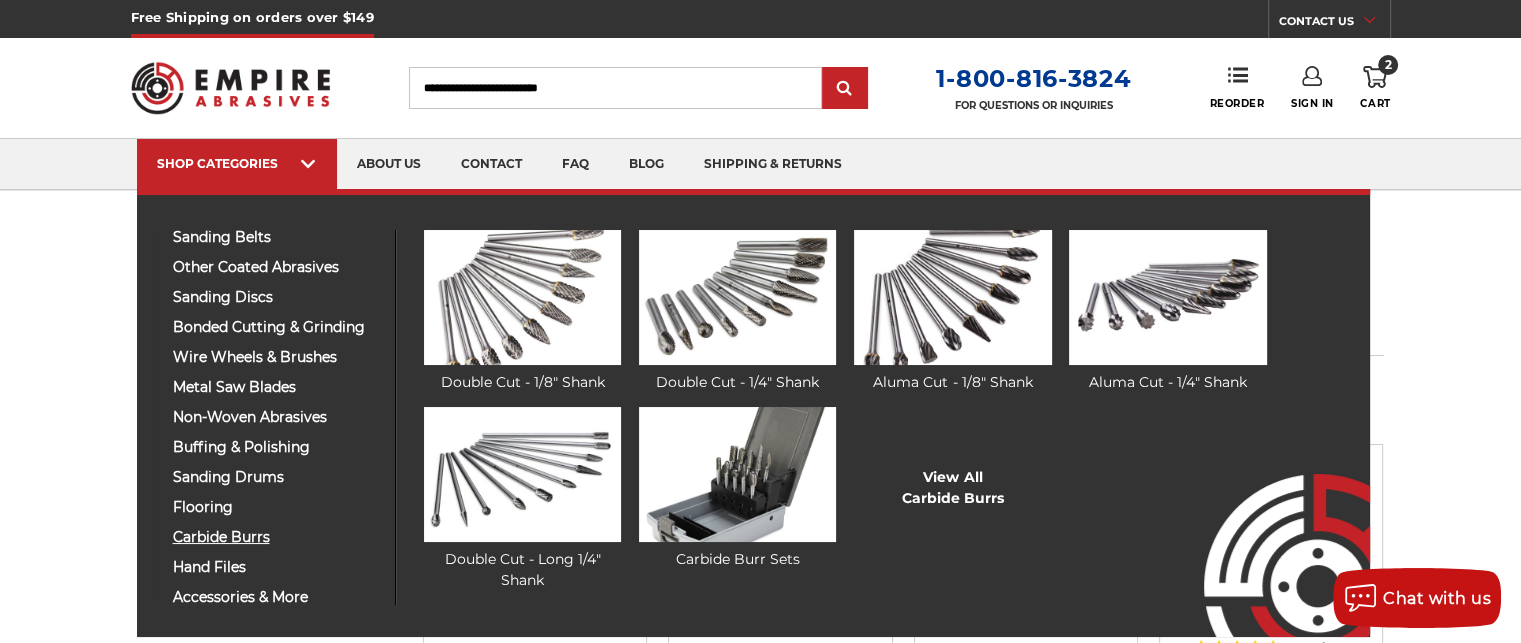 click on "carbide burrs" at bounding box center [276, 537] 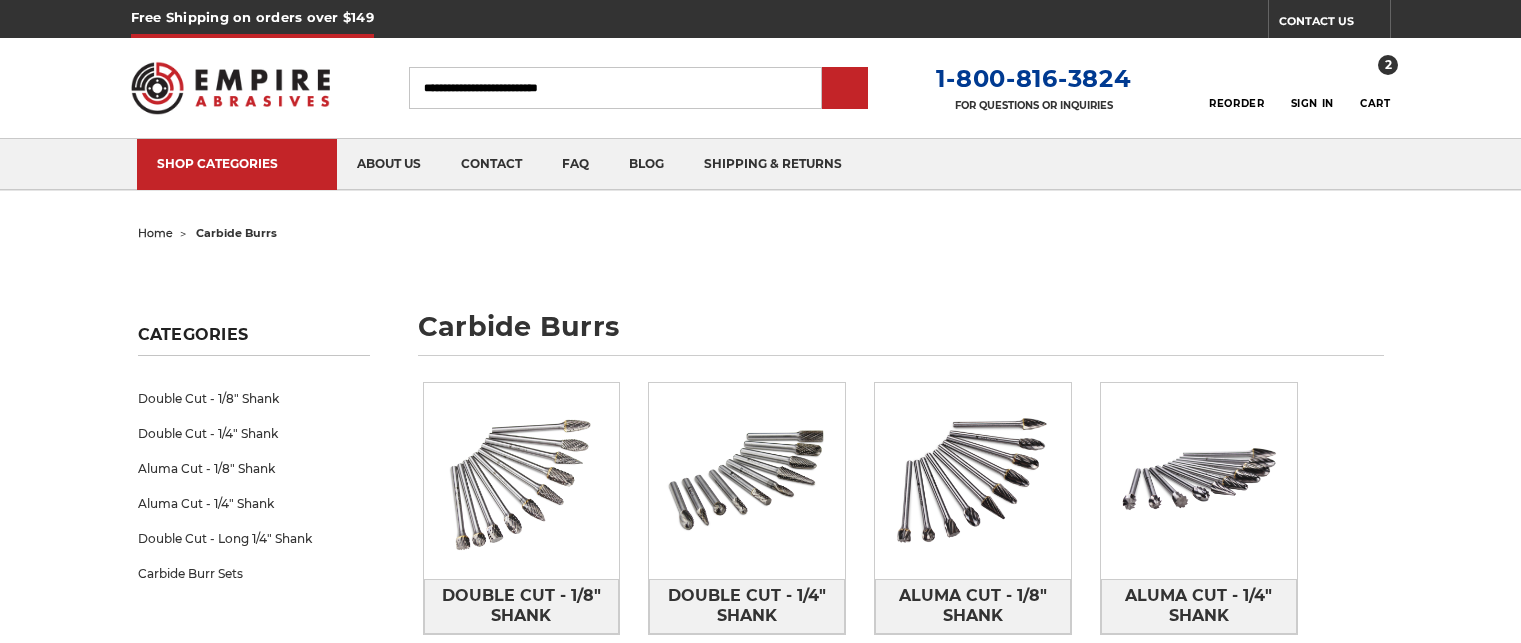 scroll, scrollTop: 0, scrollLeft: 0, axis: both 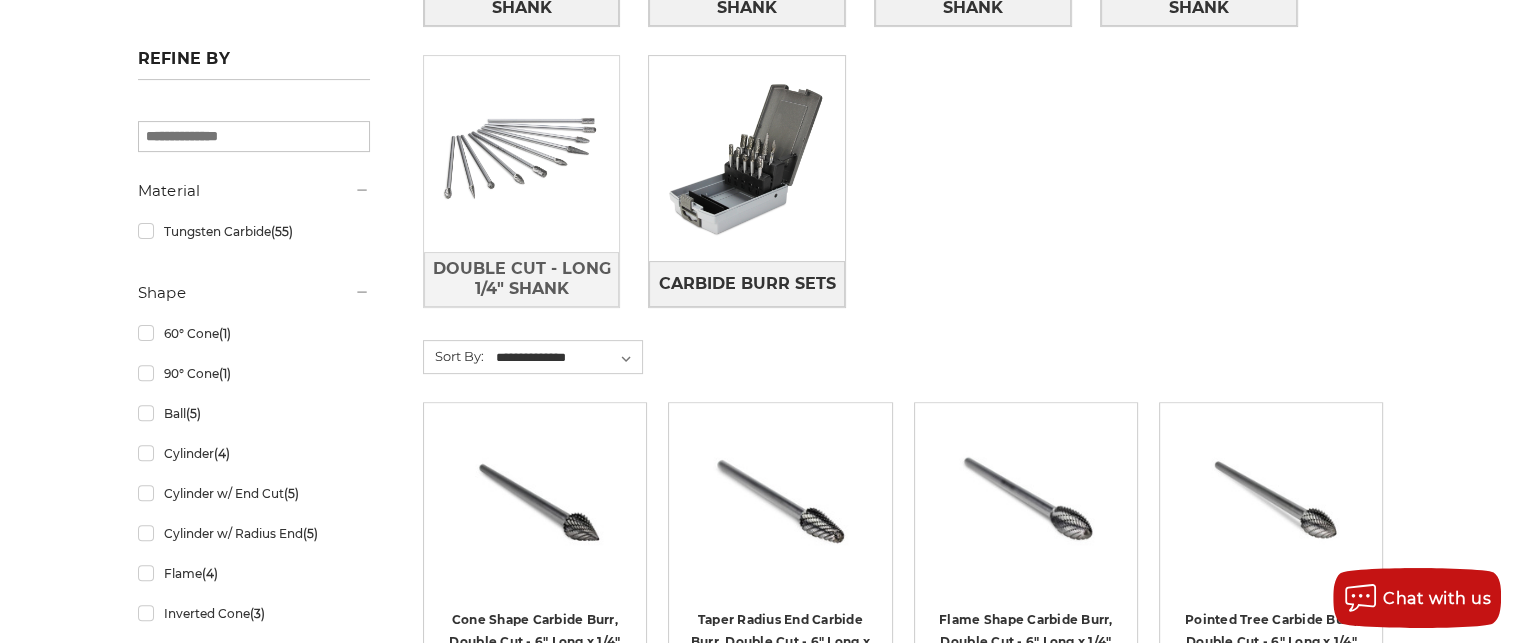click at bounding box center [522, 154] 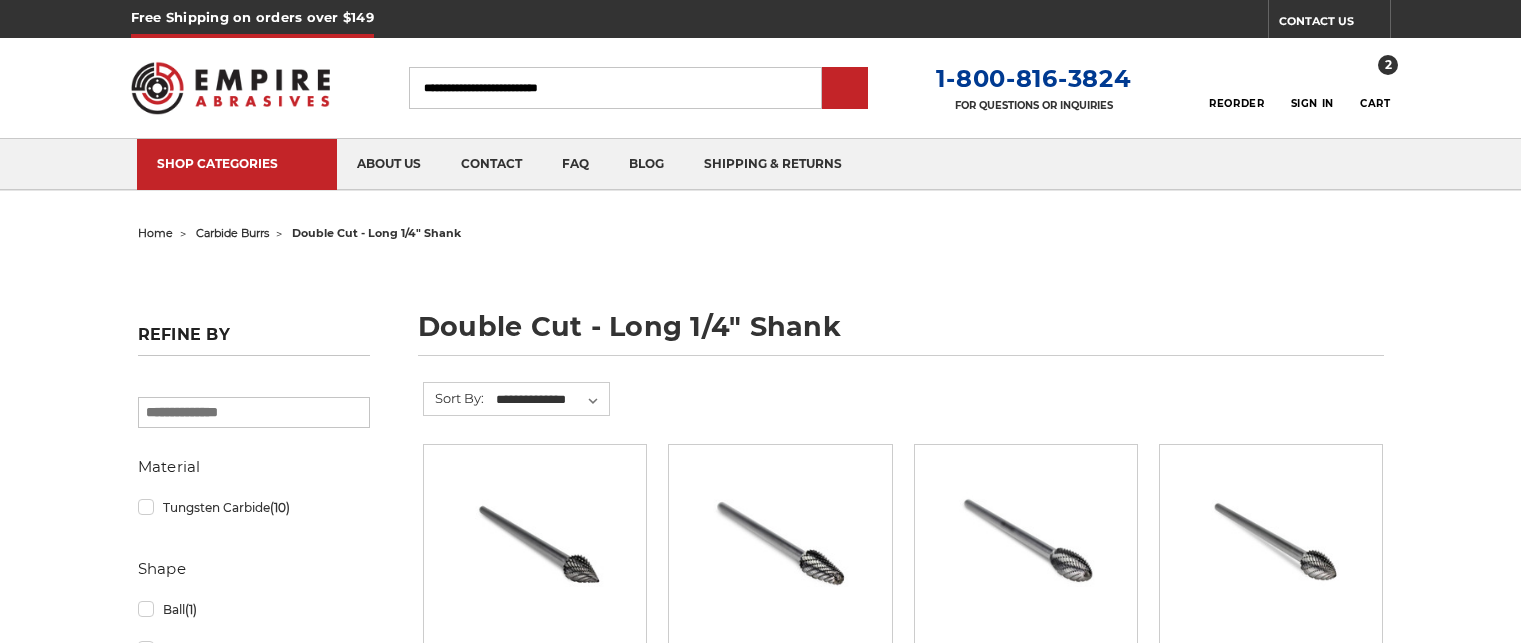 scroll, scrollTop: 0, scrollLeft: 0, axis: both 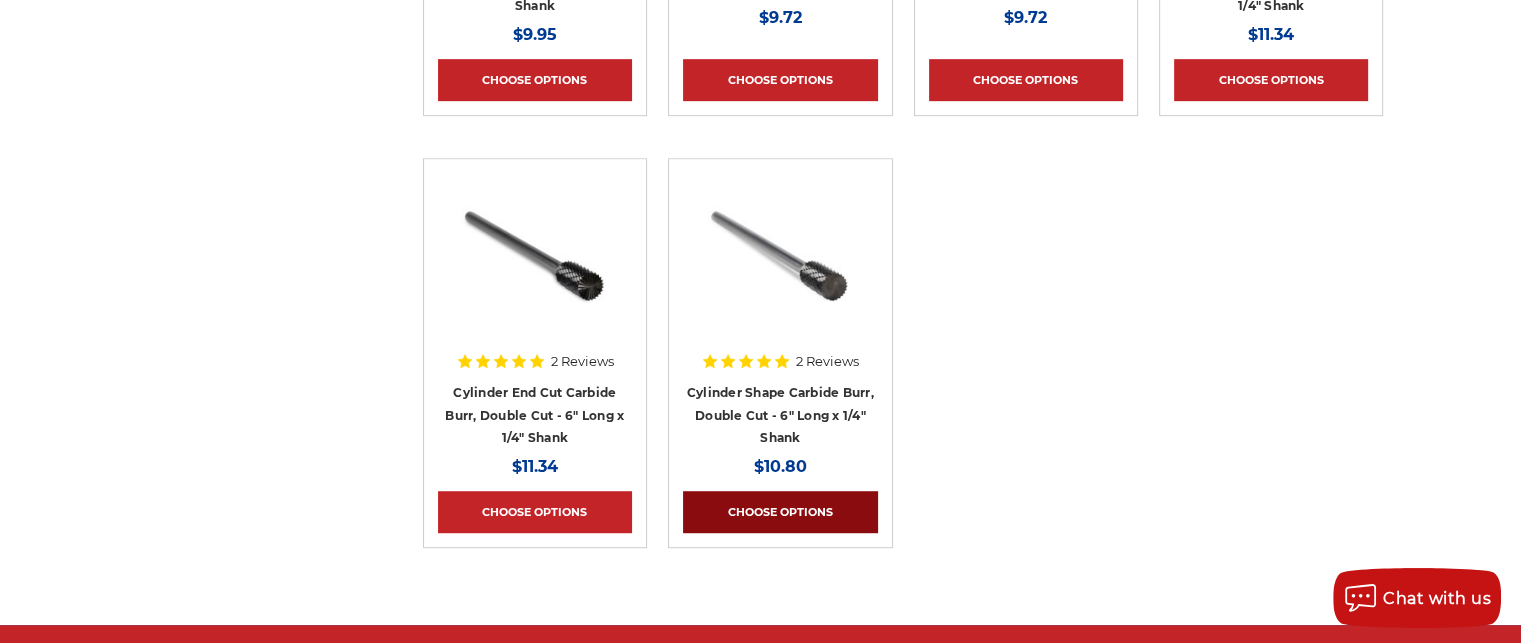 click on "Choose Options" at bounding box center [780, 512] 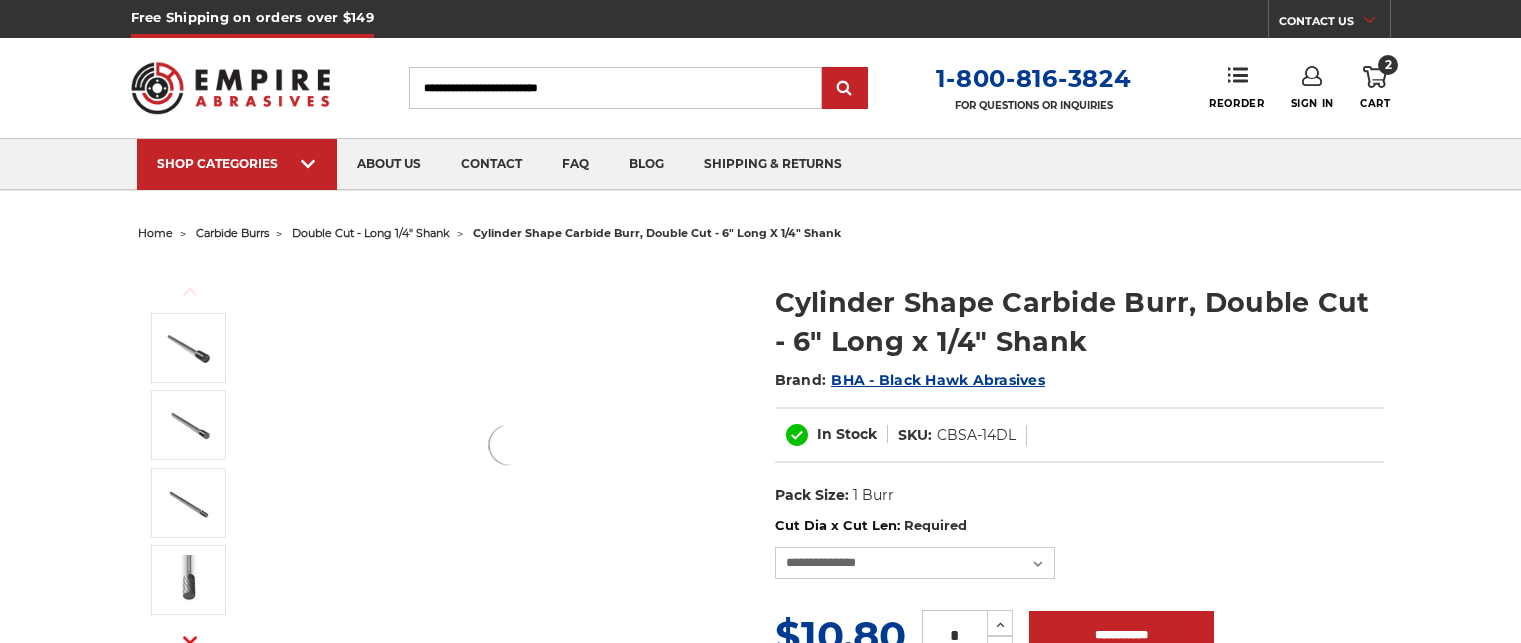 scroll, scrollTop: 0, scrollLeft: 0, axis: both 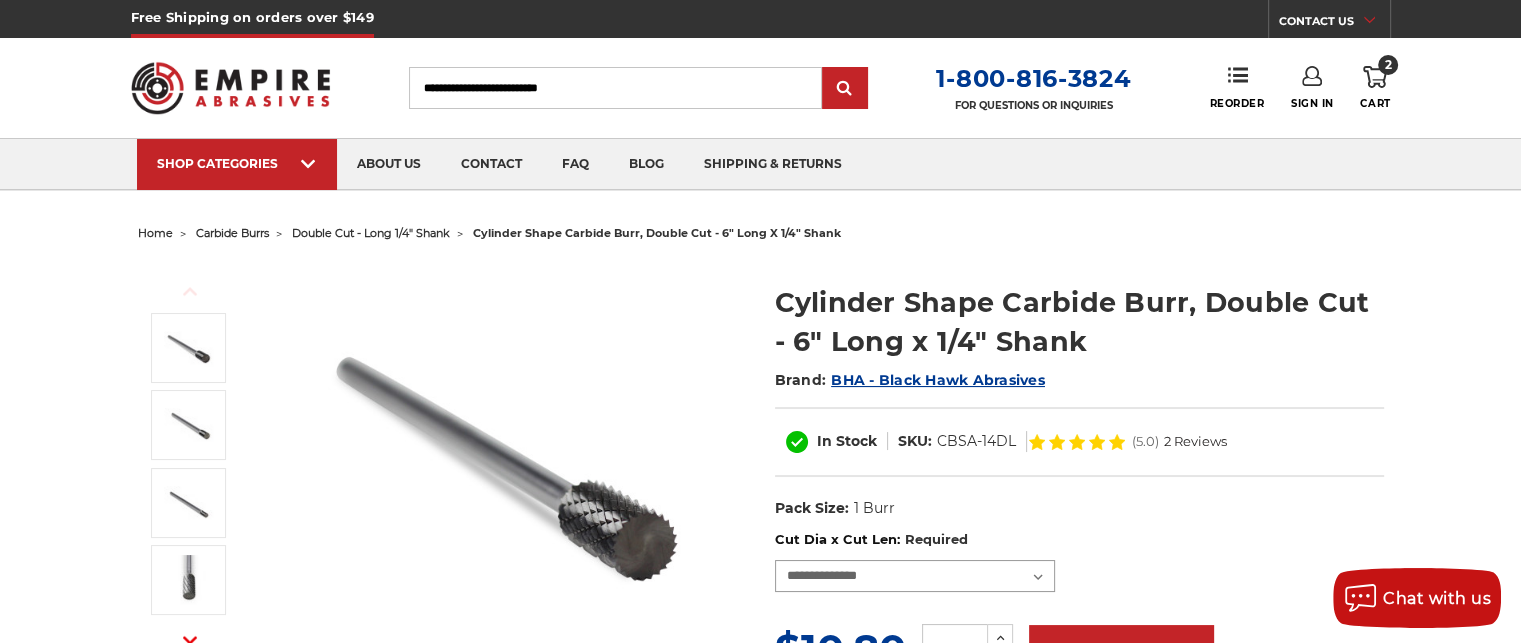 click on "**********" at bounding box center [915, 576] 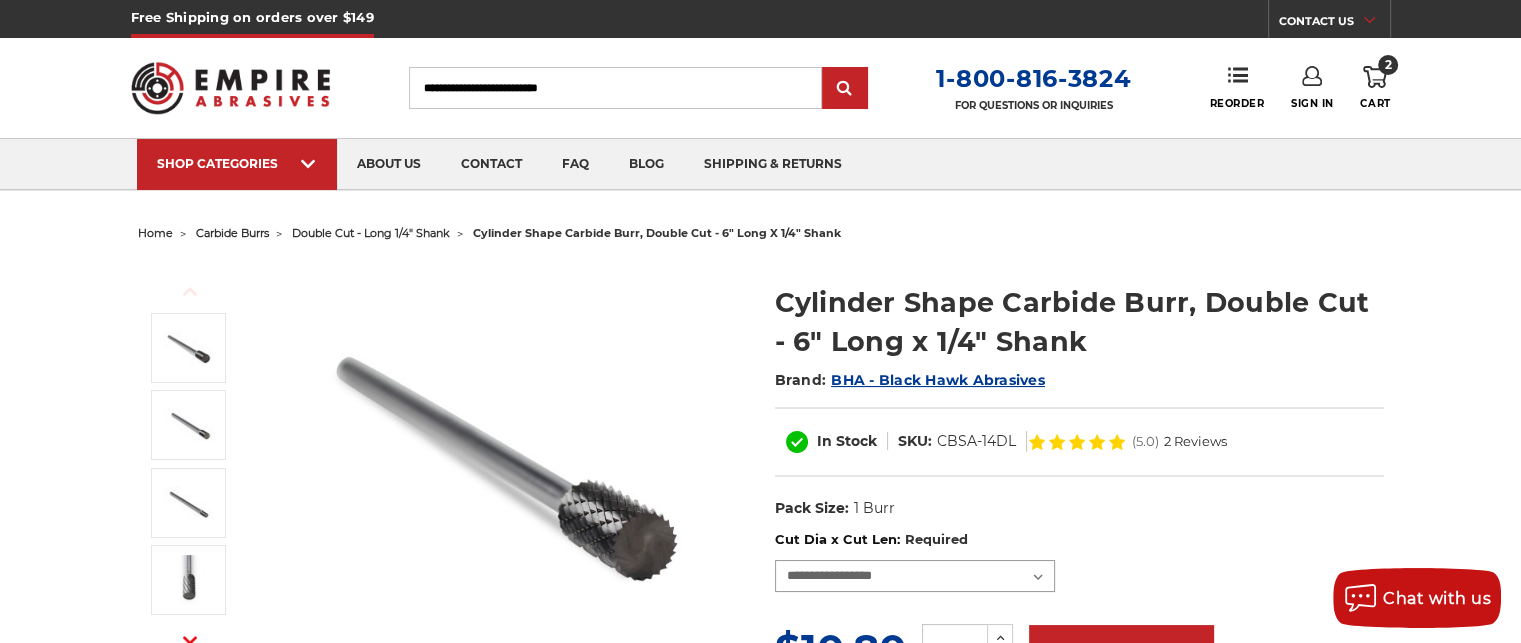 click on "**********" at bounding box center (915, 576) 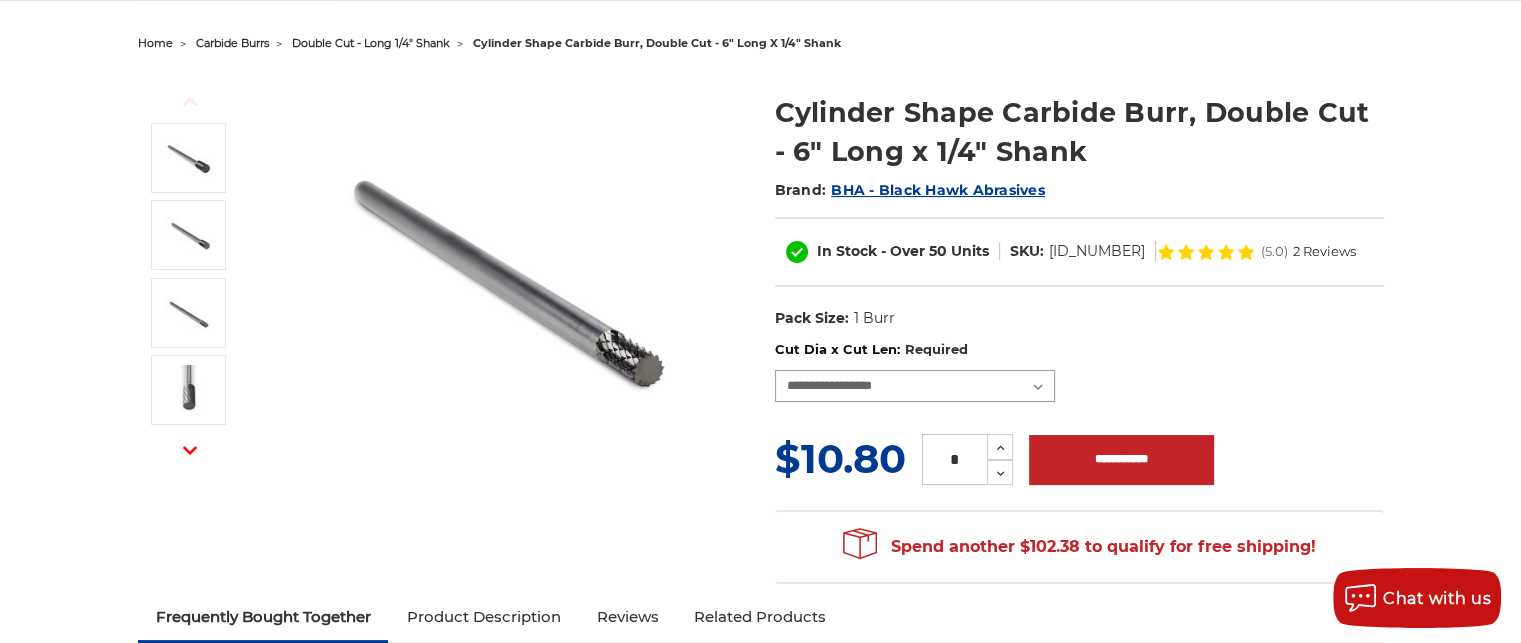 scroll, scrollTop: 196, scrollLeft: 0, axis: vertical 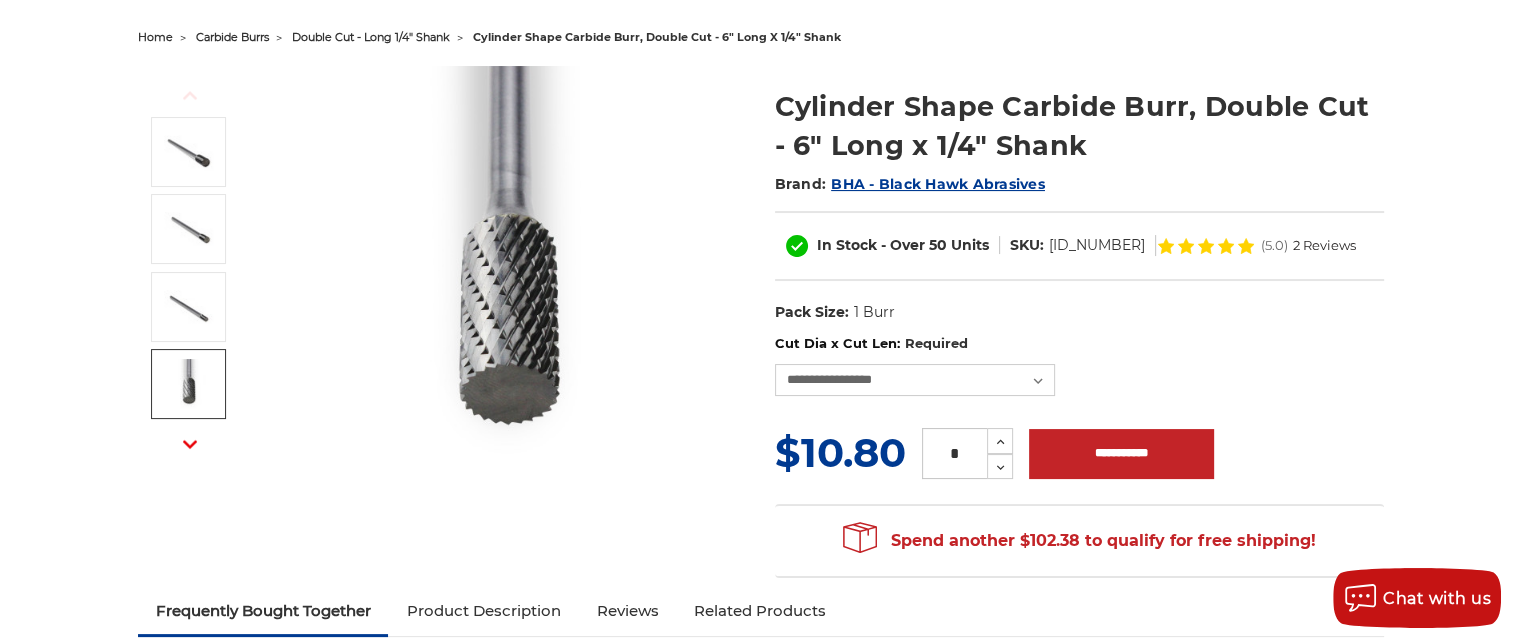 click at bounding box center (189, 384) 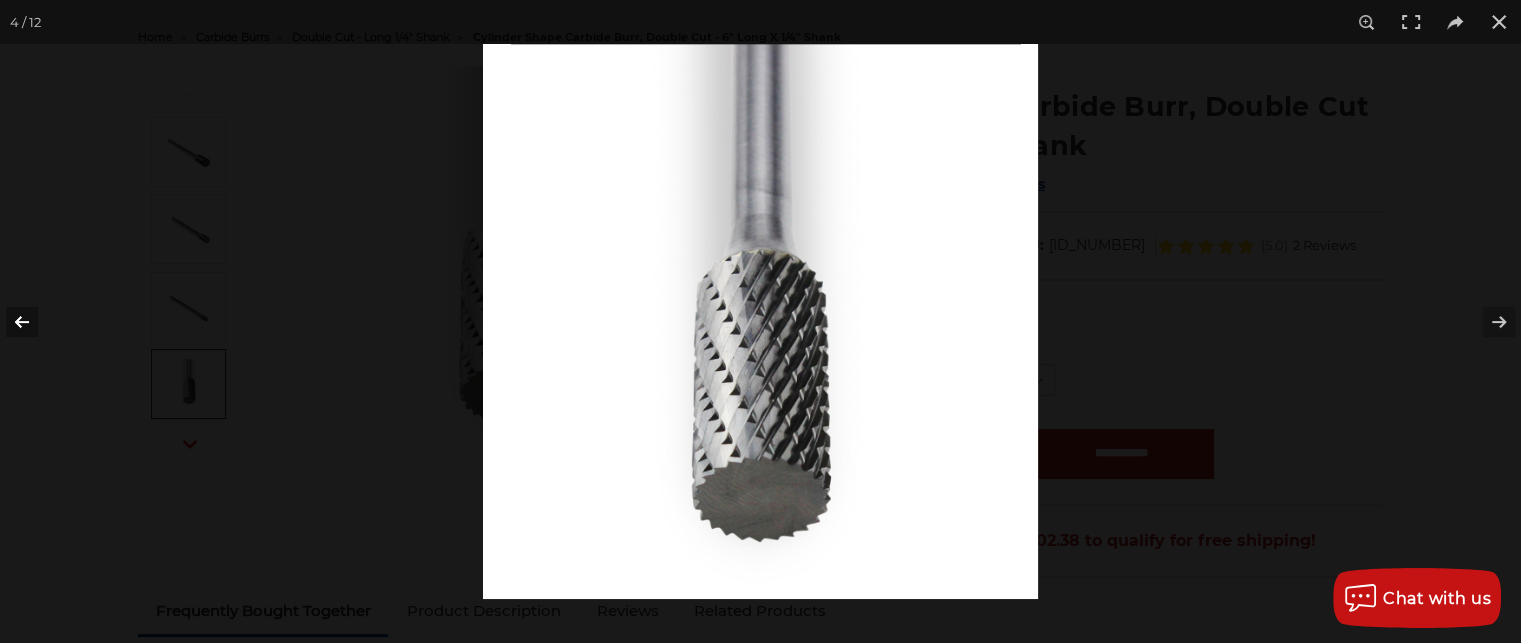 click at bounding box center [35, 322] 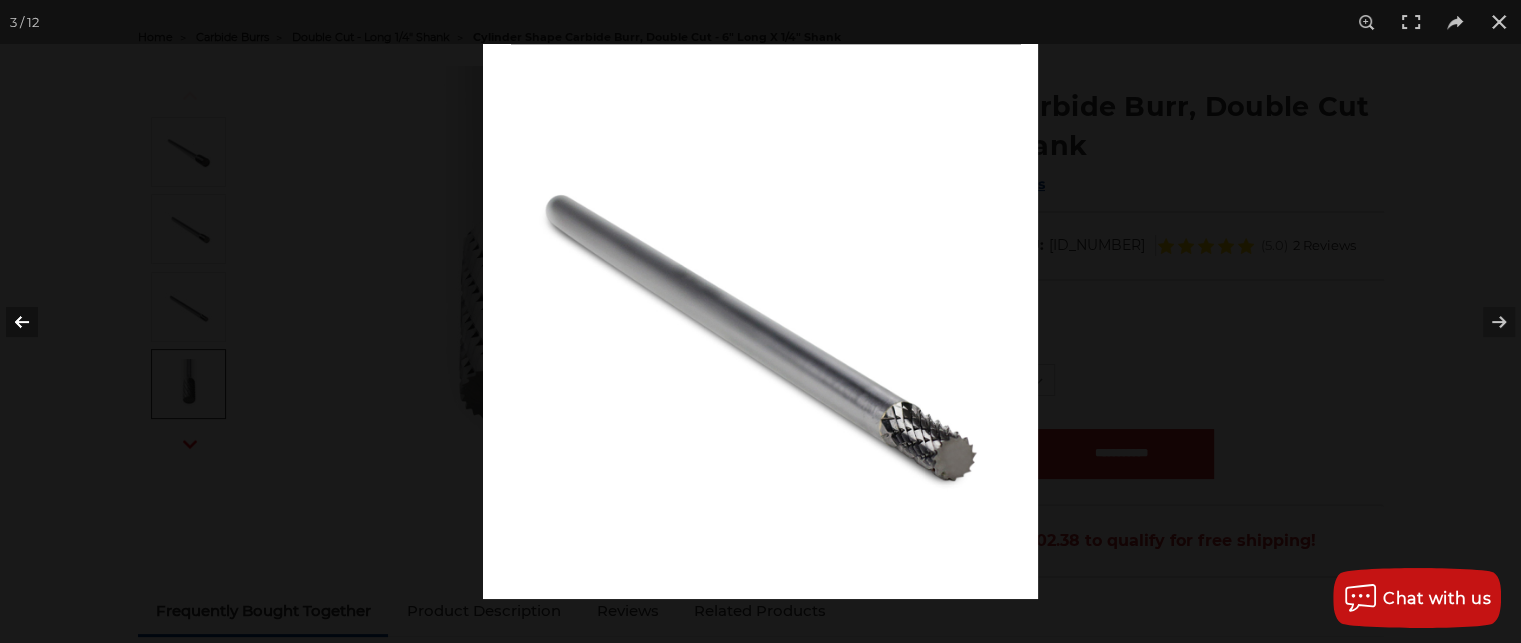 click at bounding box center [35, 322] 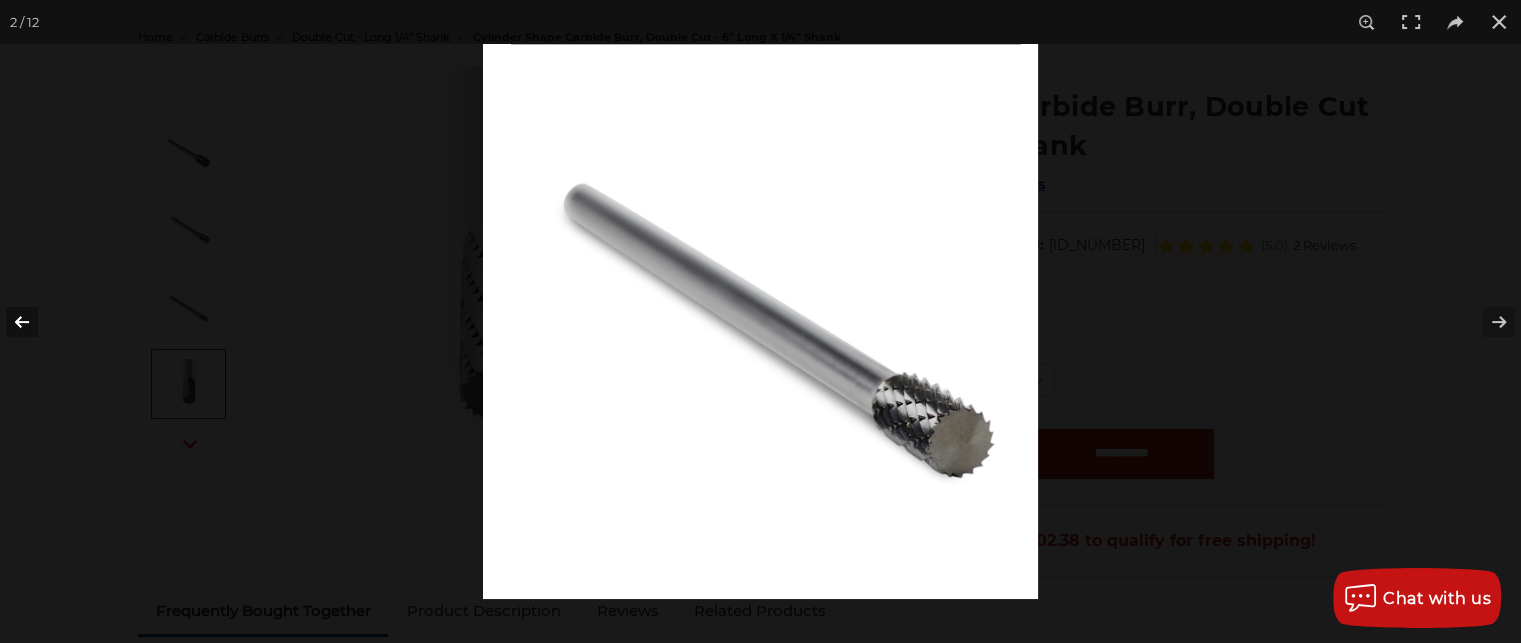 click at bounding box center [35, 322] 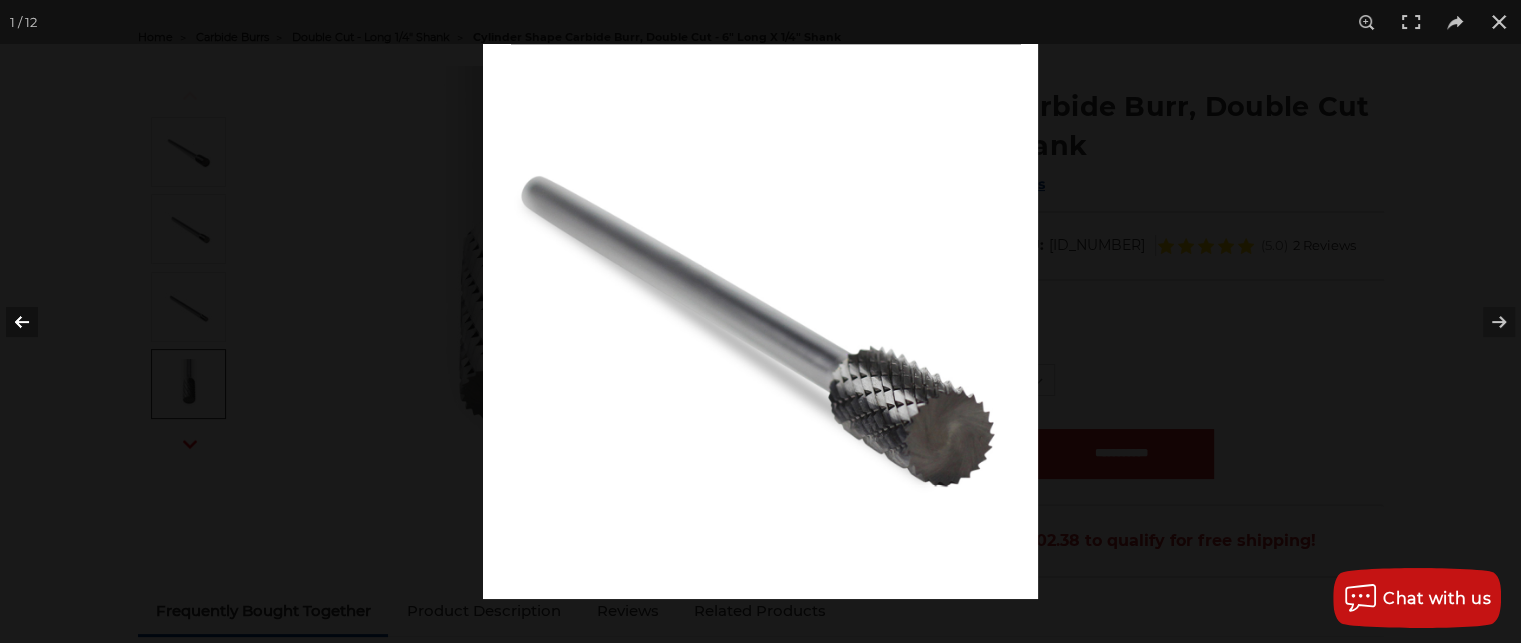 click at bounding box center (35, 322) 